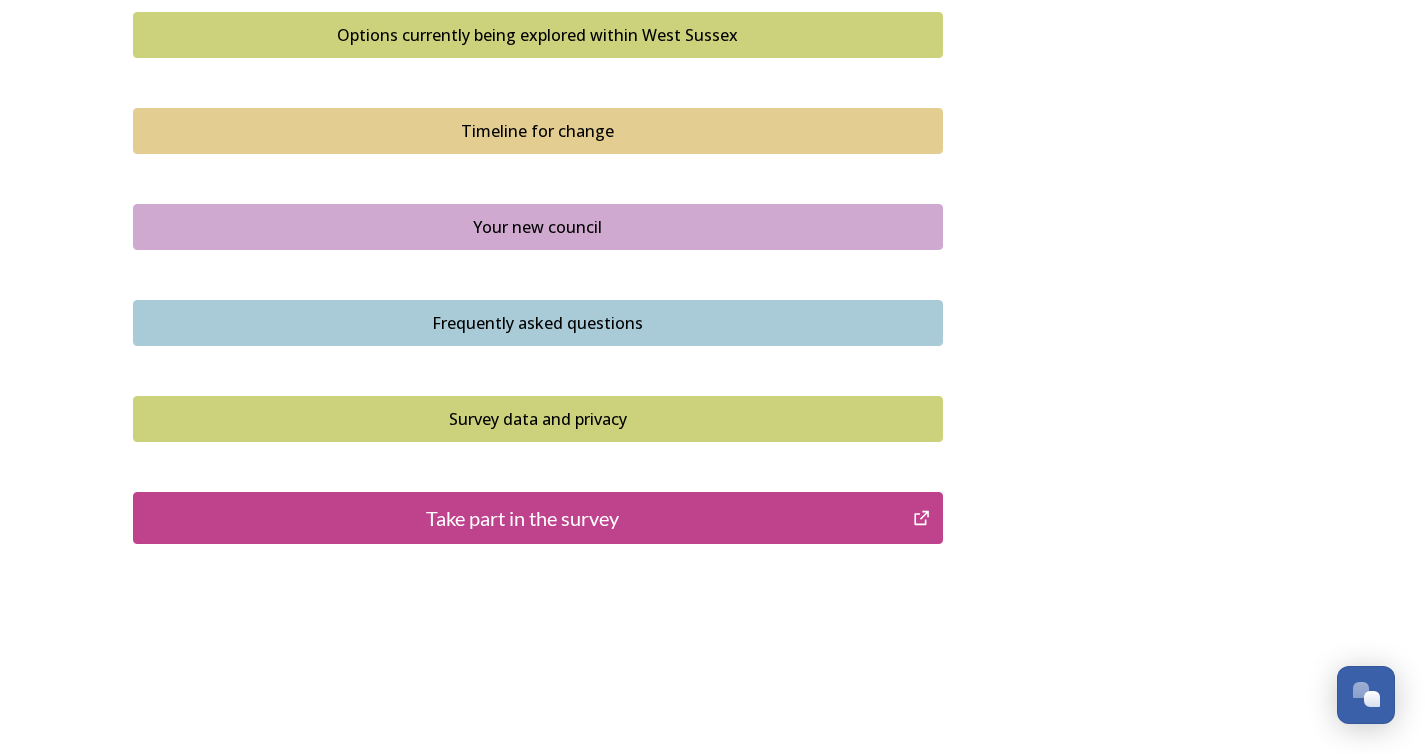 scroll, scrollTop: 1390, scrollLeft: 0, axis: vertical 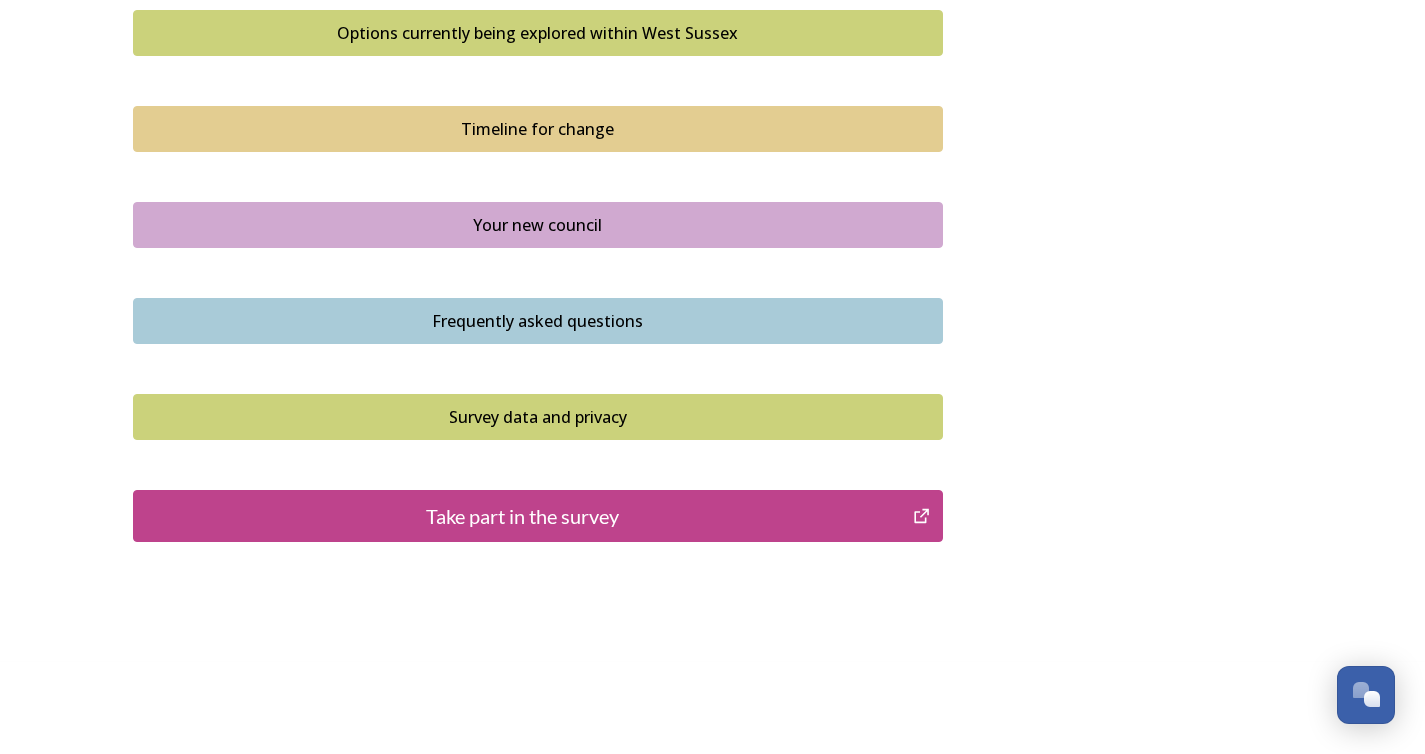 click on "Take part in the survey" at bounding box center [523, 516] 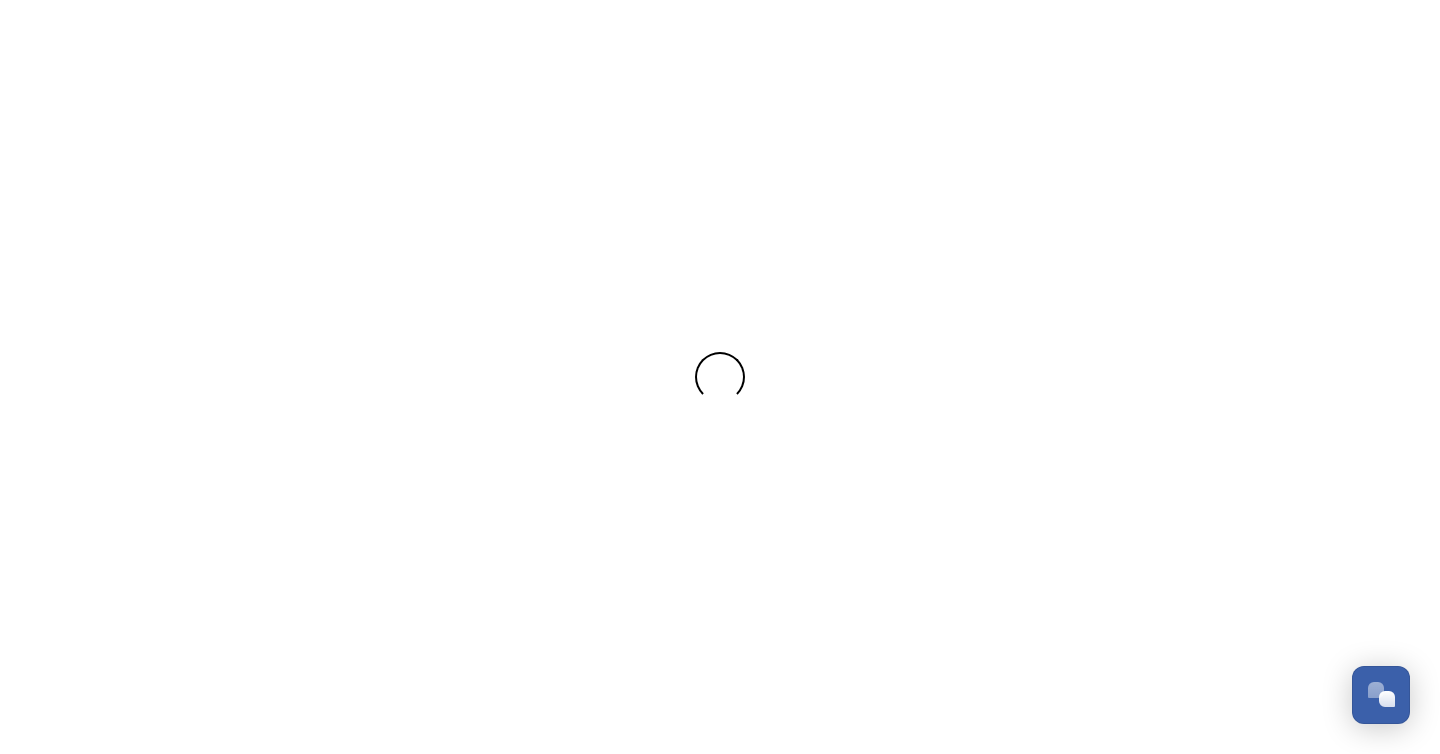 scroll, scrollTop: 0, scrollLeft: 0, axis: both 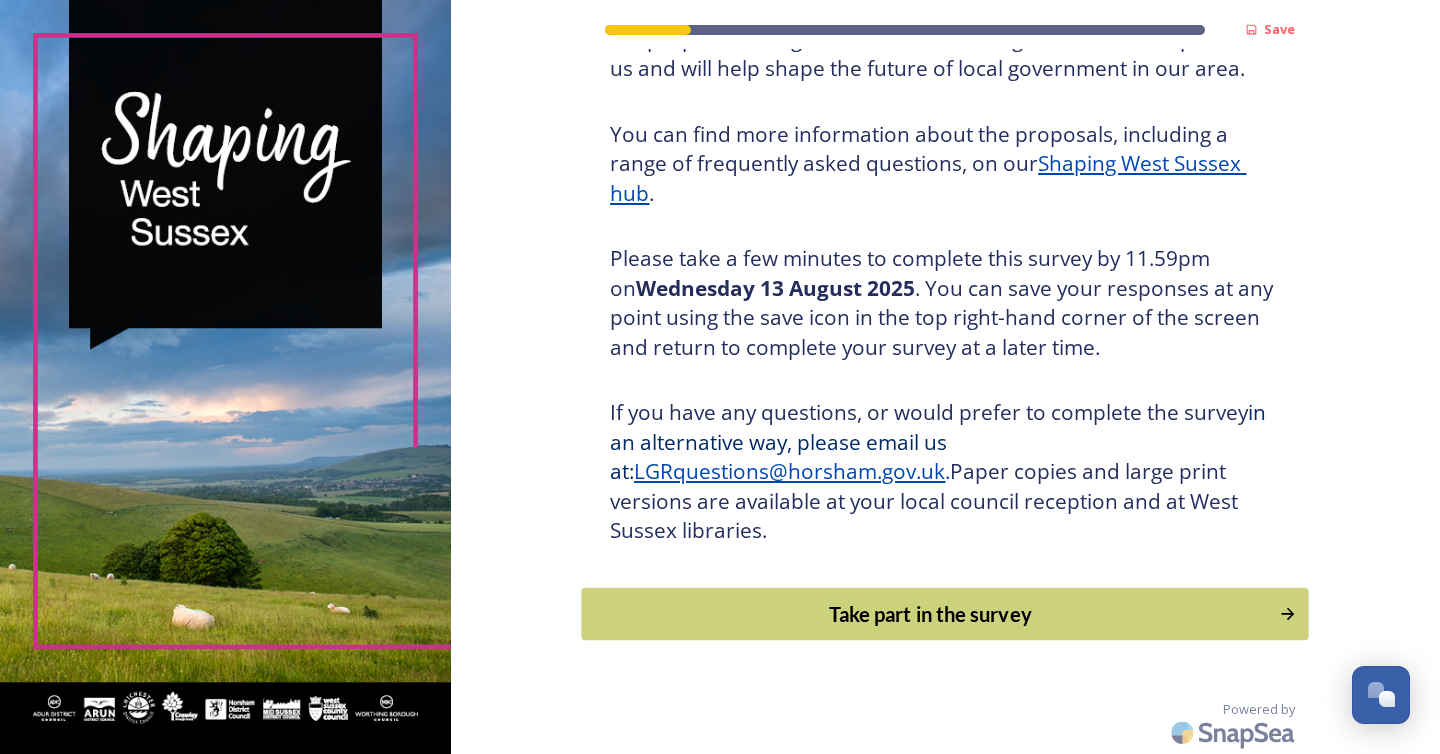 click on "Take part in the survey" at bounding box center [931, 614] 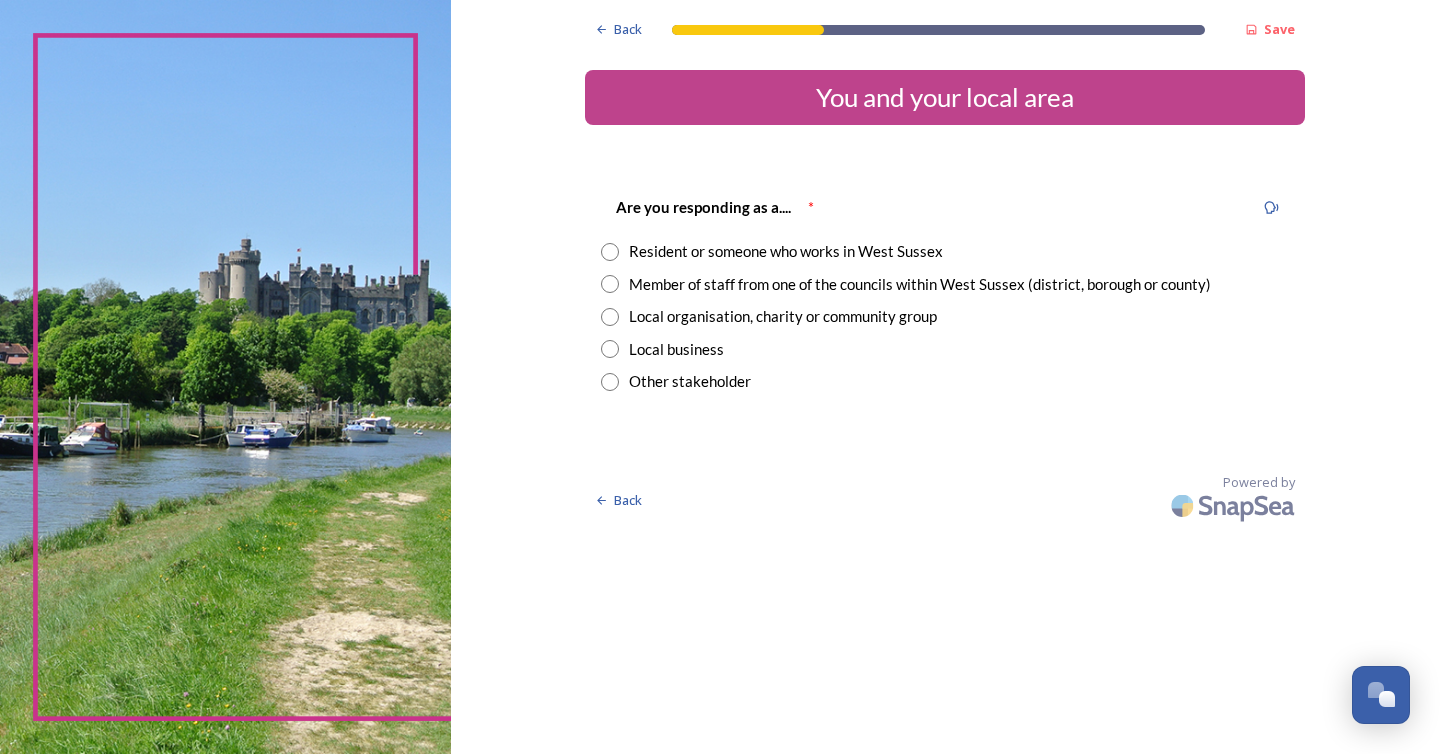 click at bounding box center [610, 252] 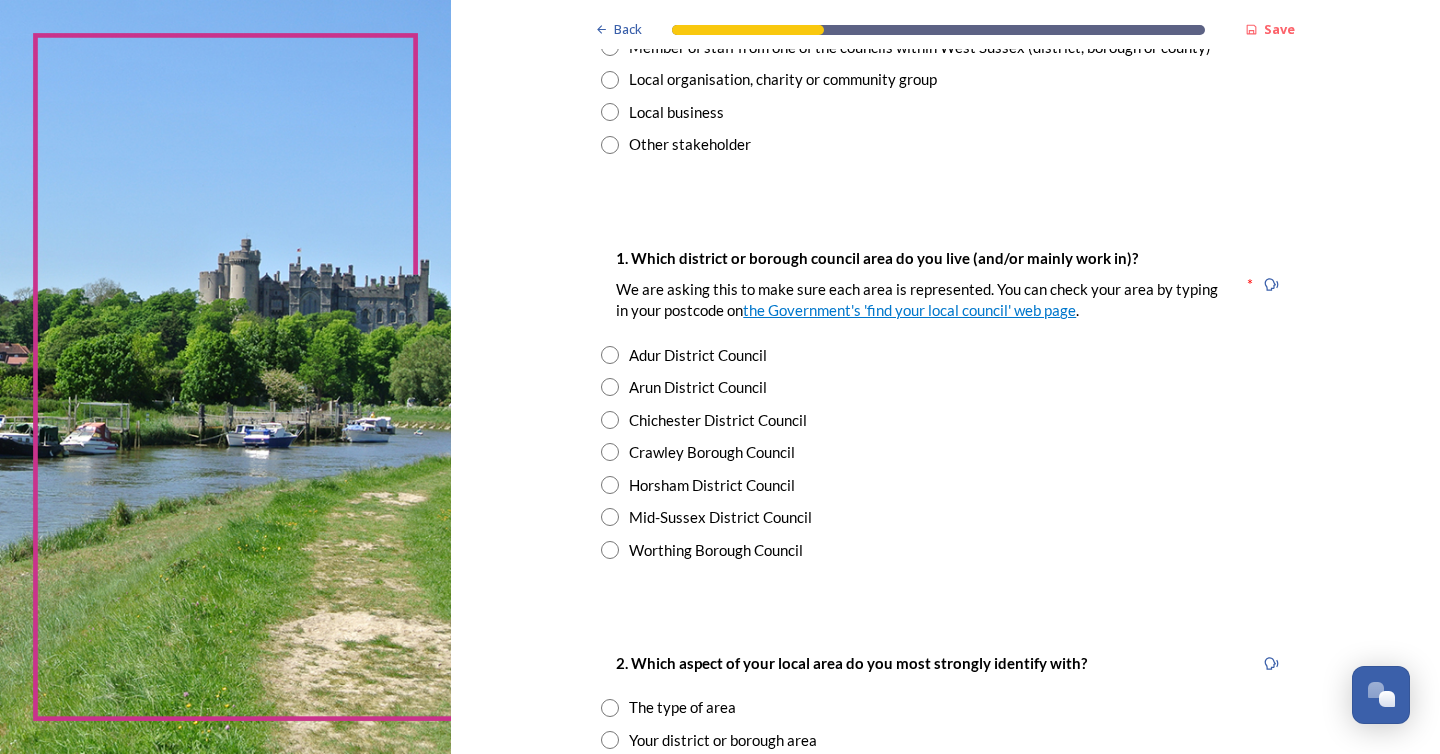 scroll, scrollTop: 248, scrollLeft: 0, axis: vertical 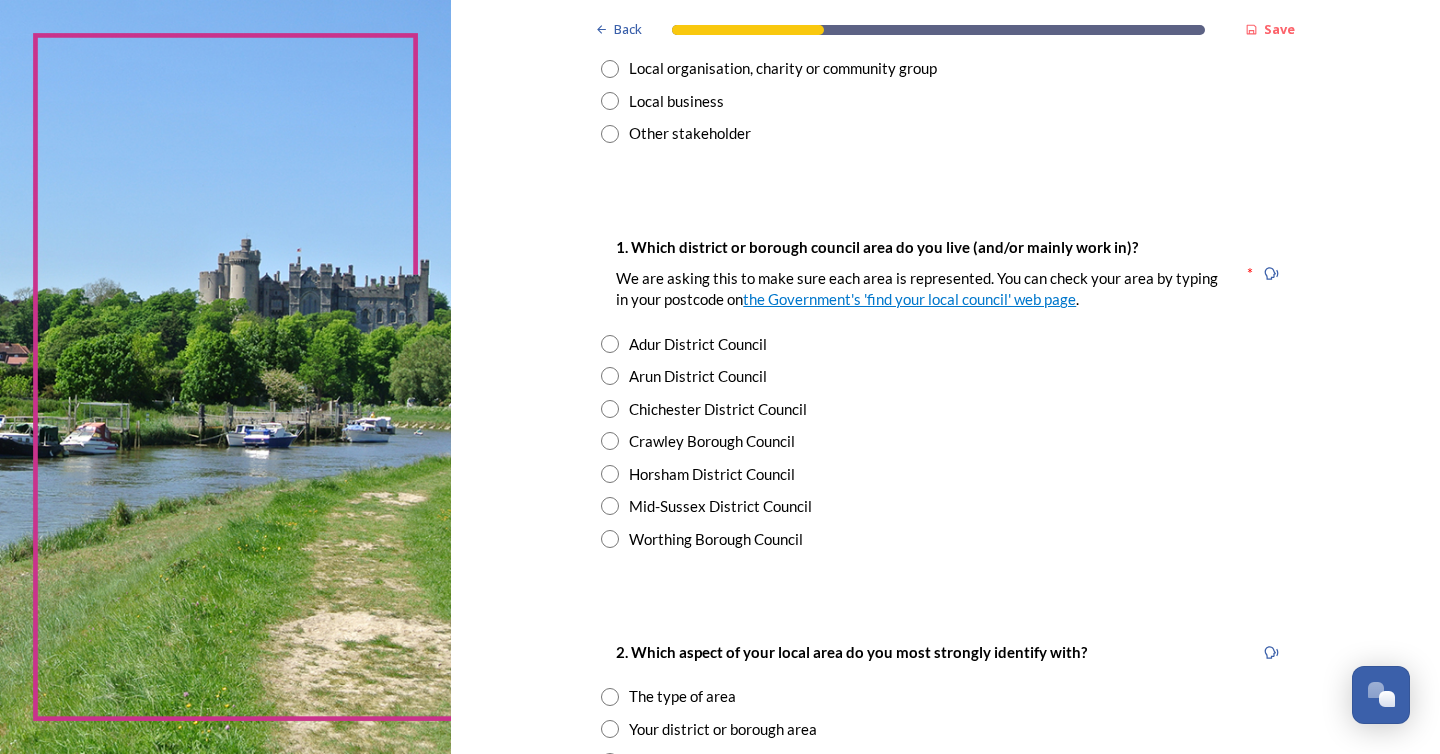 click at bounding box center (610, 474) 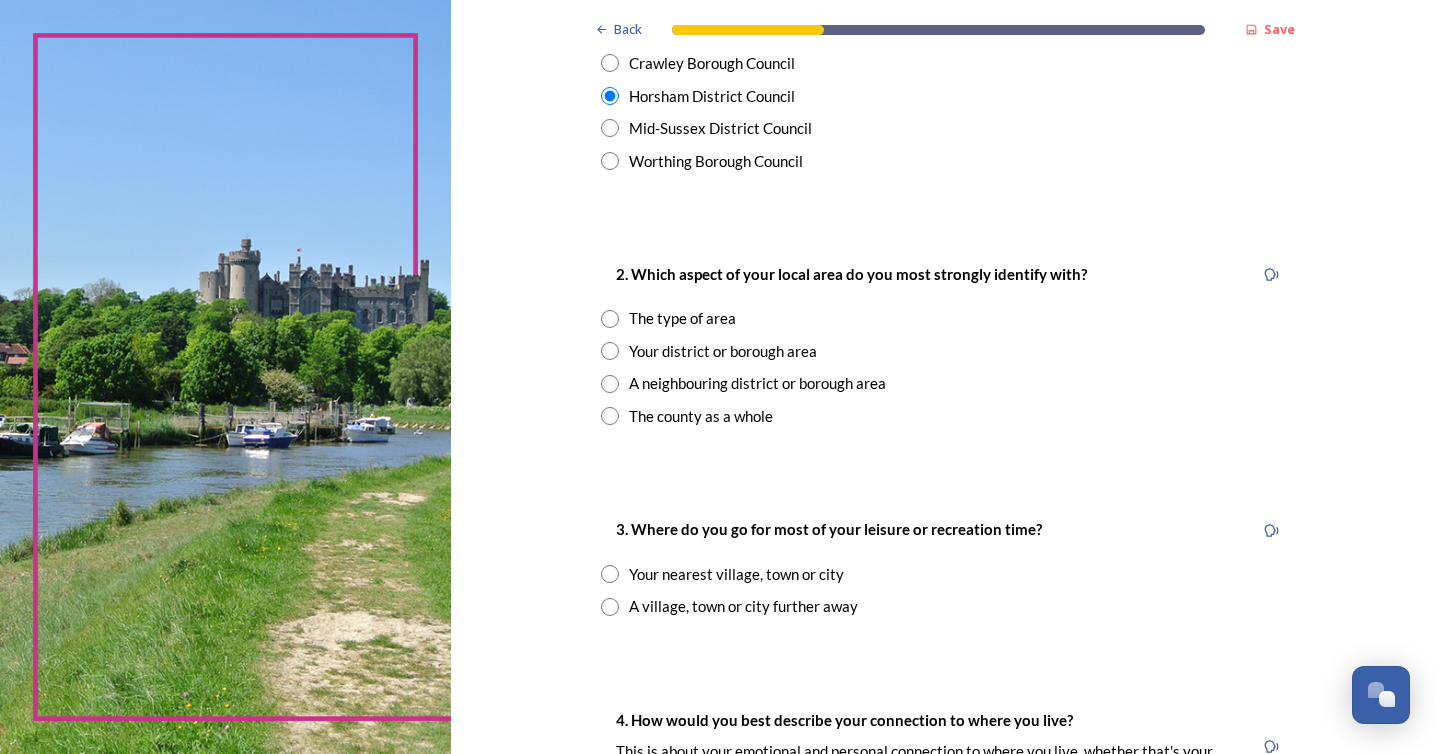 scroll, scrollTop: 628, scrollLeft: 0, axis: vertical 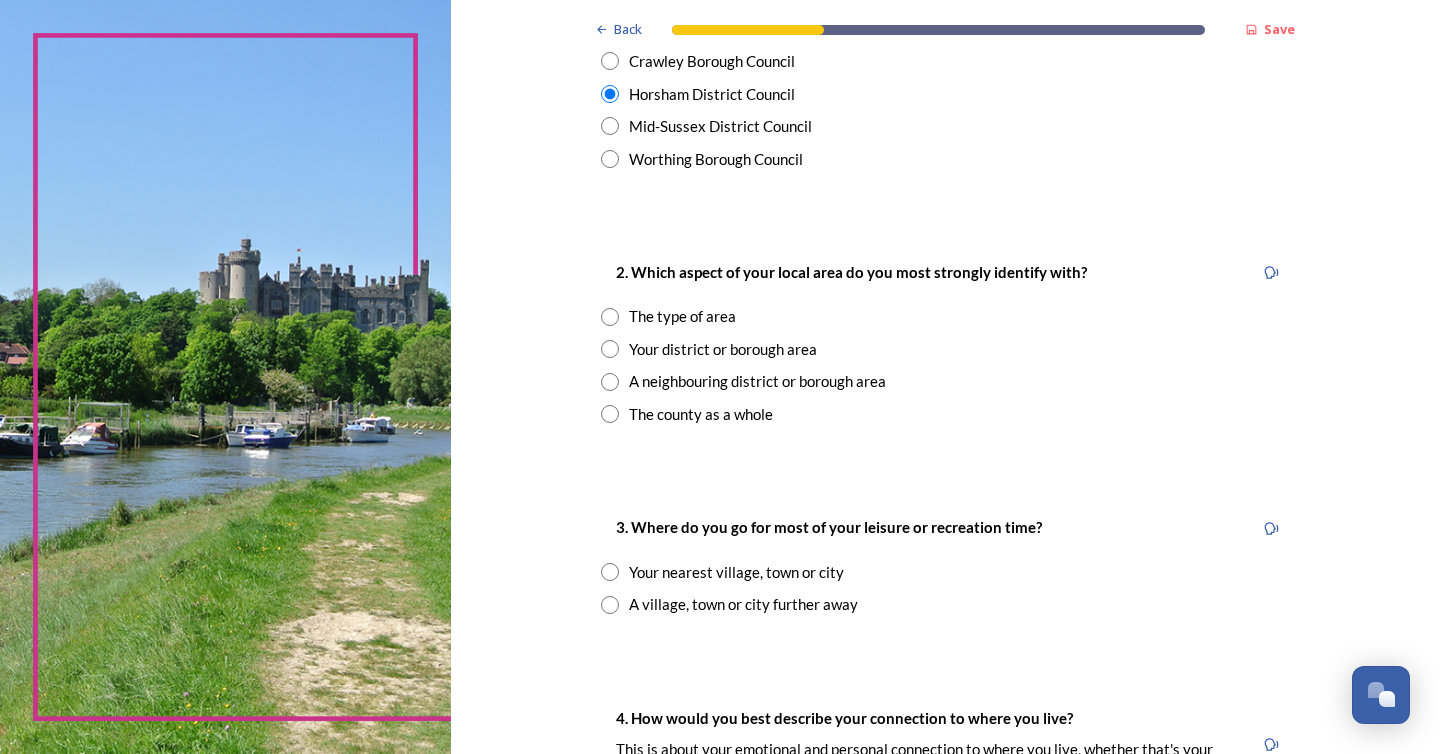 click at bounding box center (610, 349) 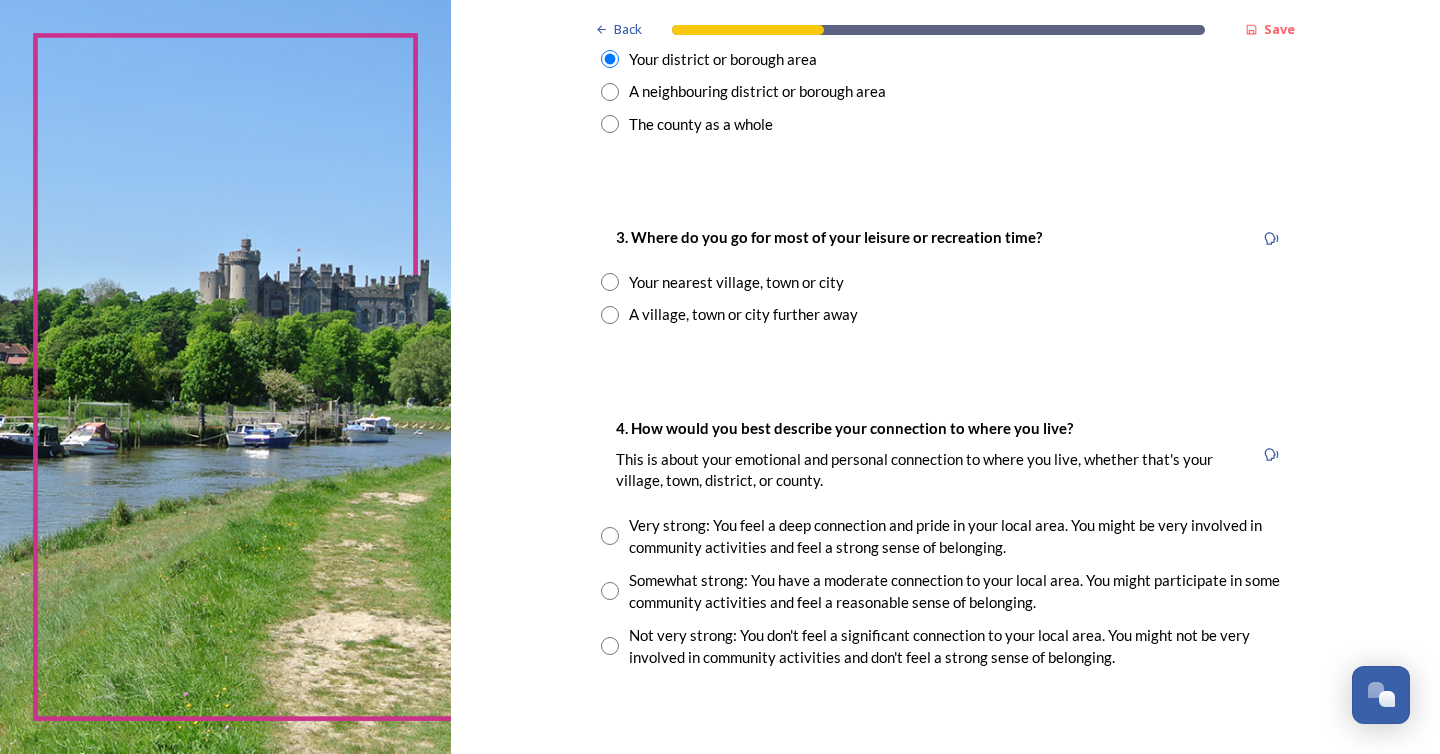 scroll, scrollTop: 927, scrollLeft: 0, axis: vertical 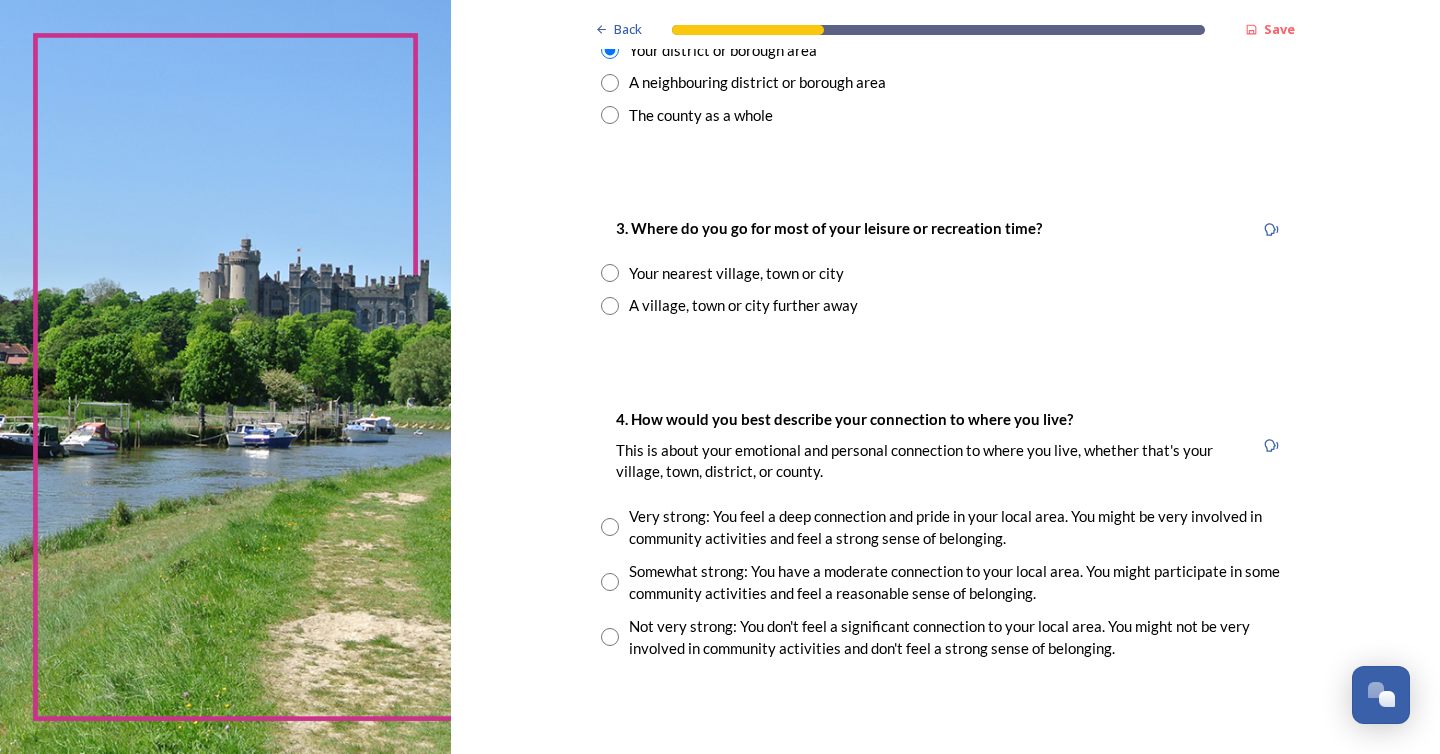 click at bounding box center (610, 273) 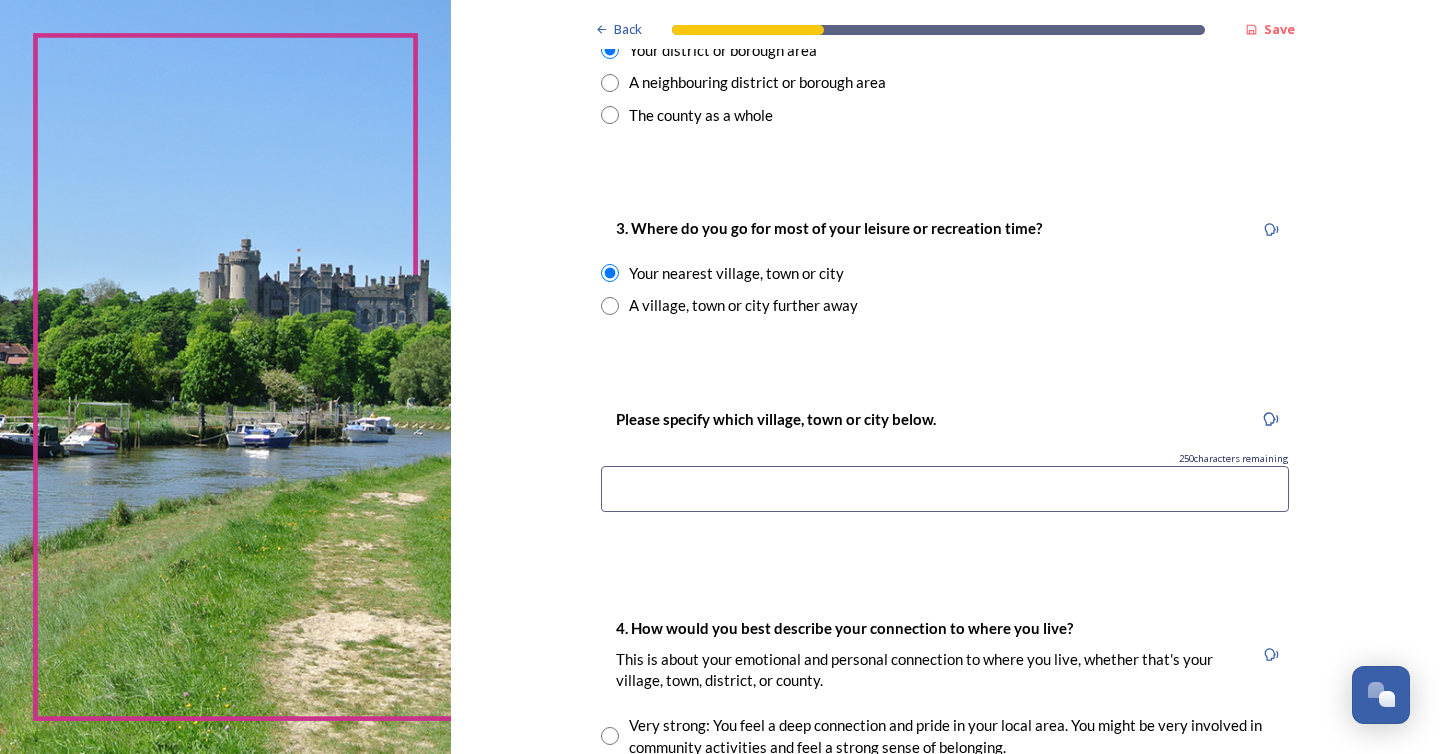 click at bounding box center [945, 489] 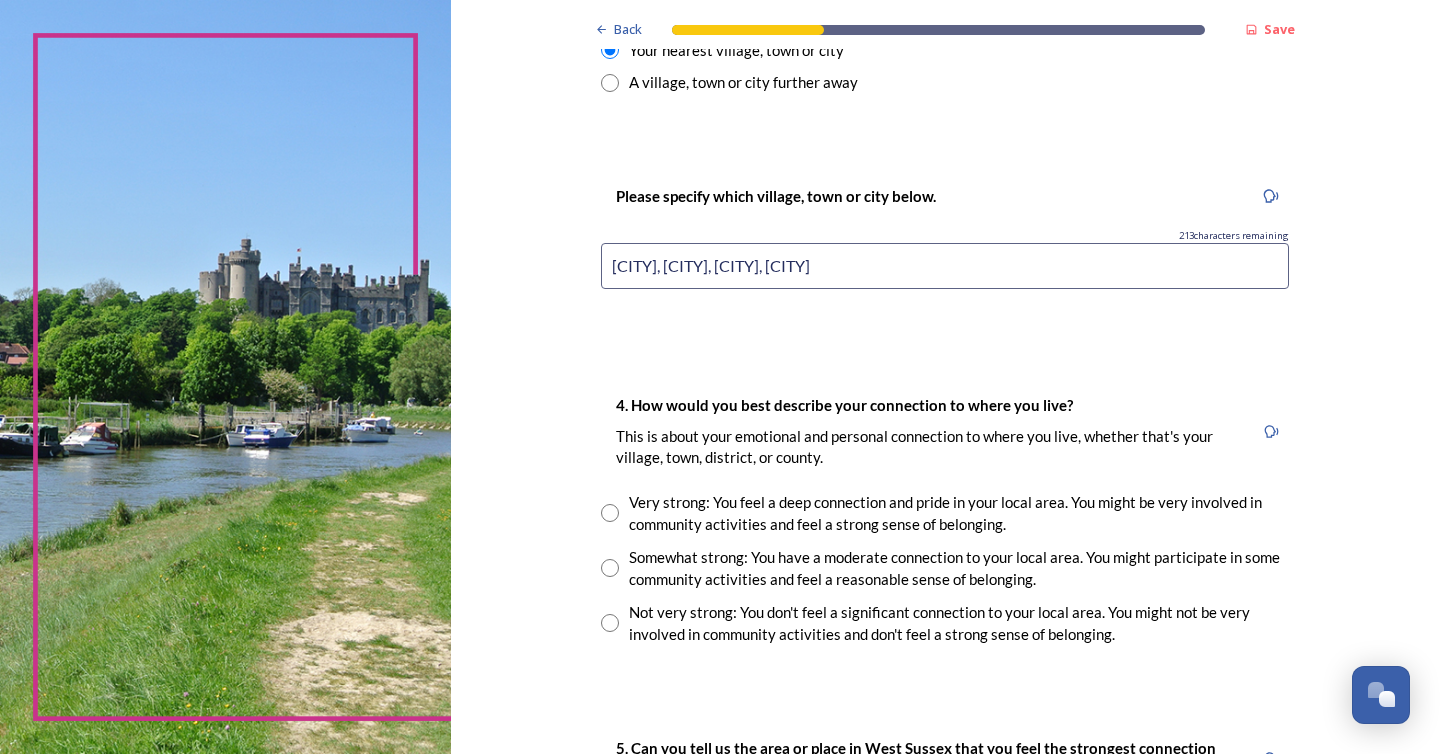 scroll, scrollTop: 1150, scrollLeft: 0, axis: vertical 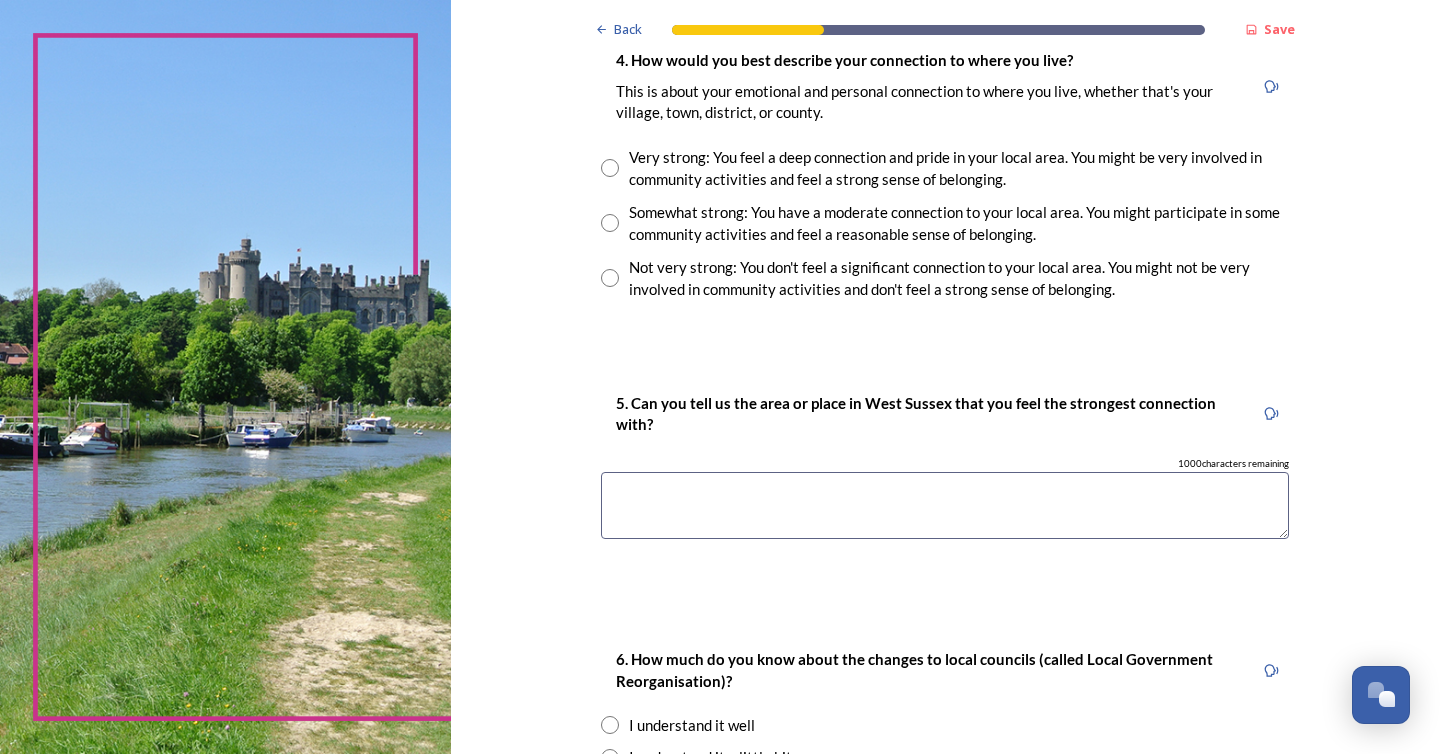 click at bounding box center (610, 168) 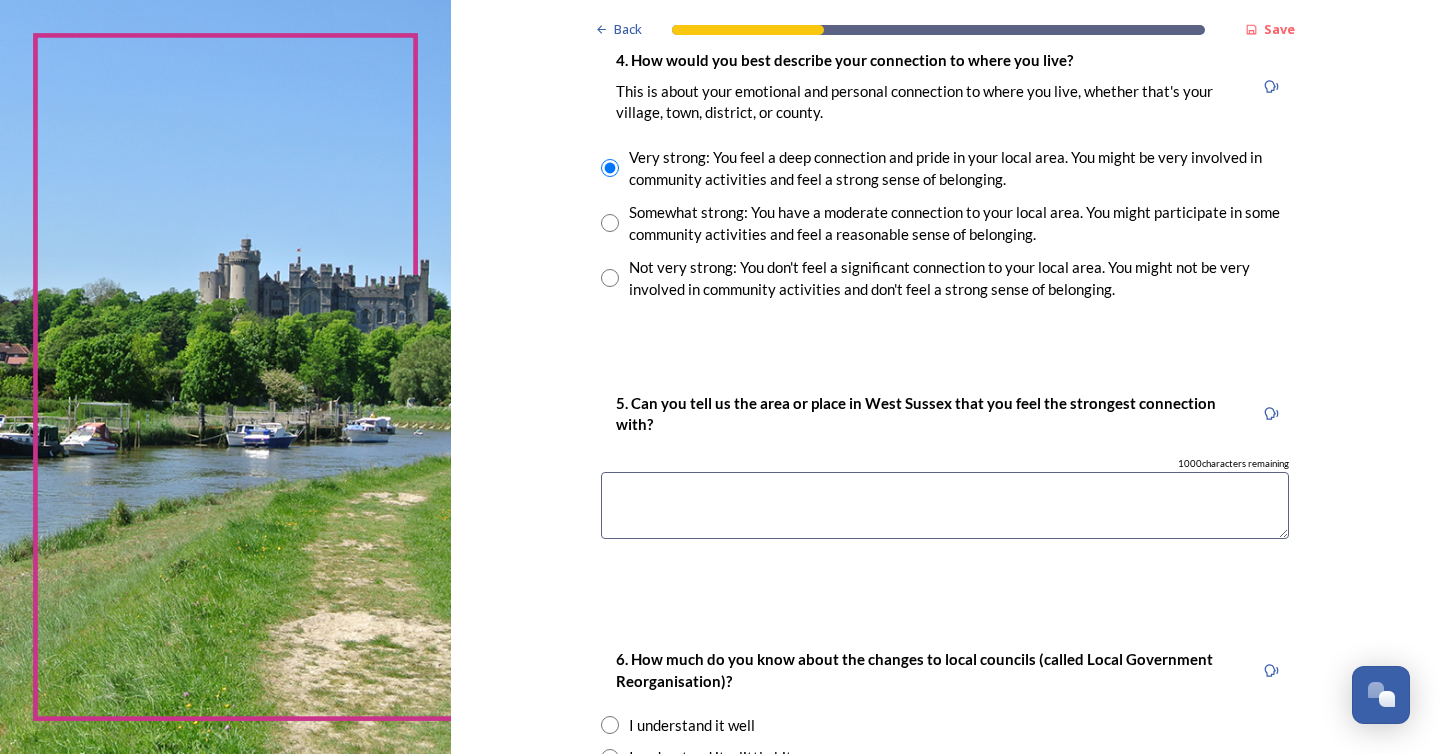 click at bounding box center (945, 505) 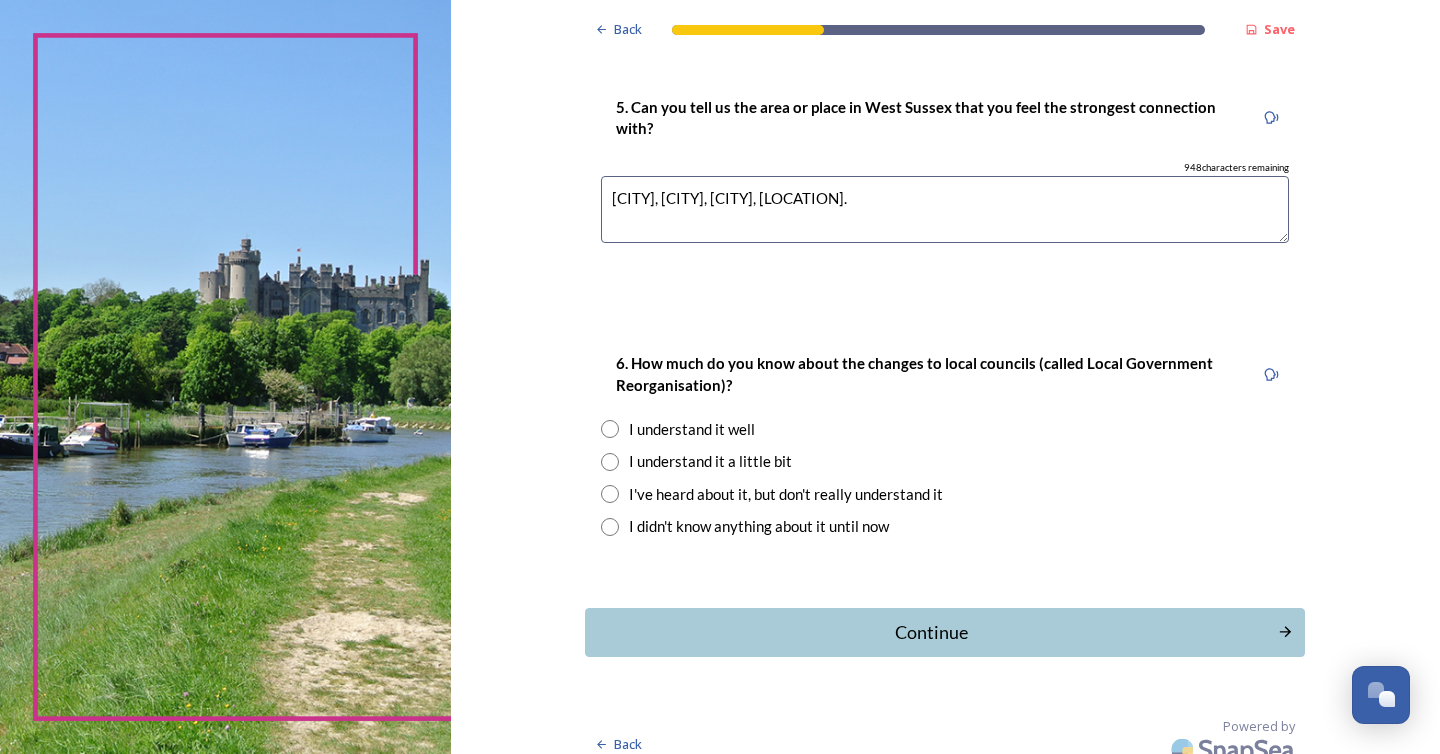 scroll, scrollTop: 1807, scrollLeft: 0, axis: vertical 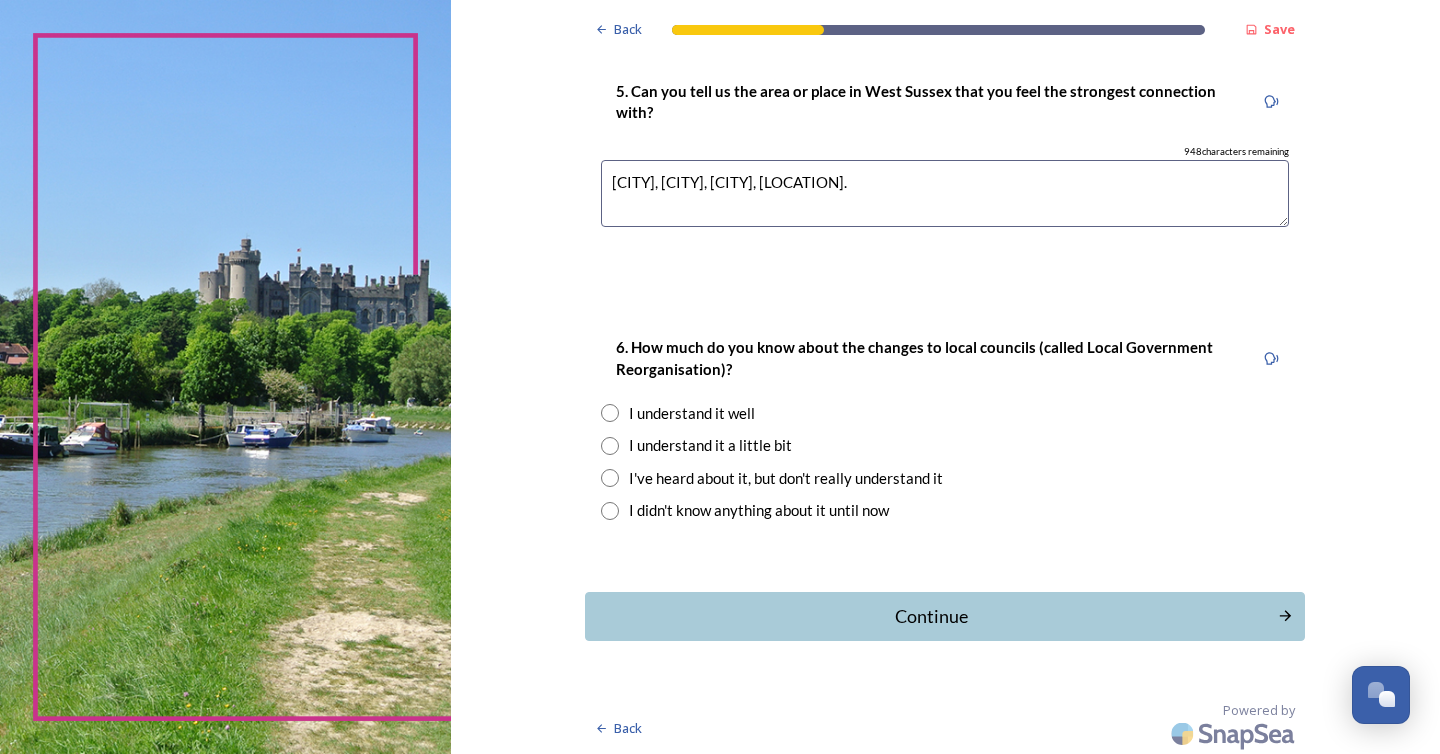 type on "[CITY], [CITY], [CITY], [LOCATION]." 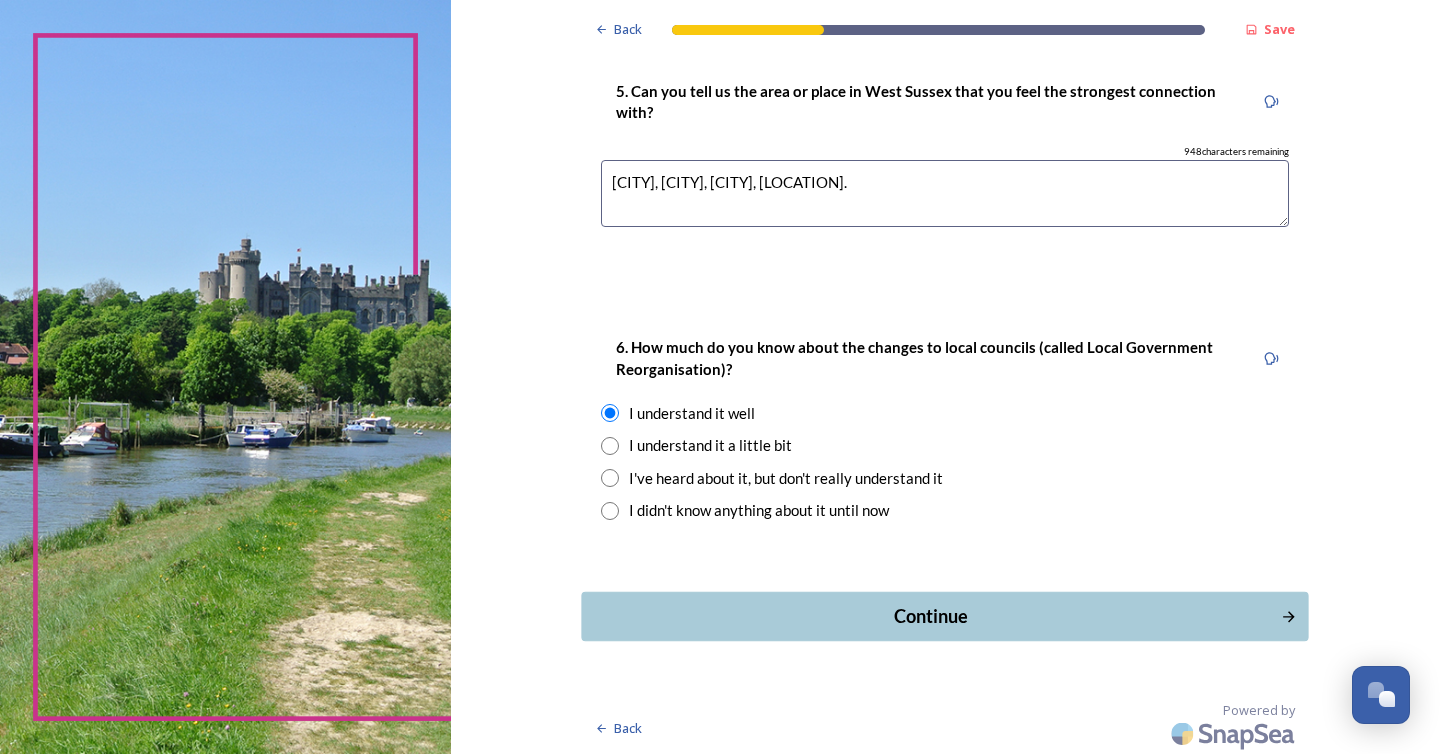 click on "Continue" at bounding box center (931, 616) 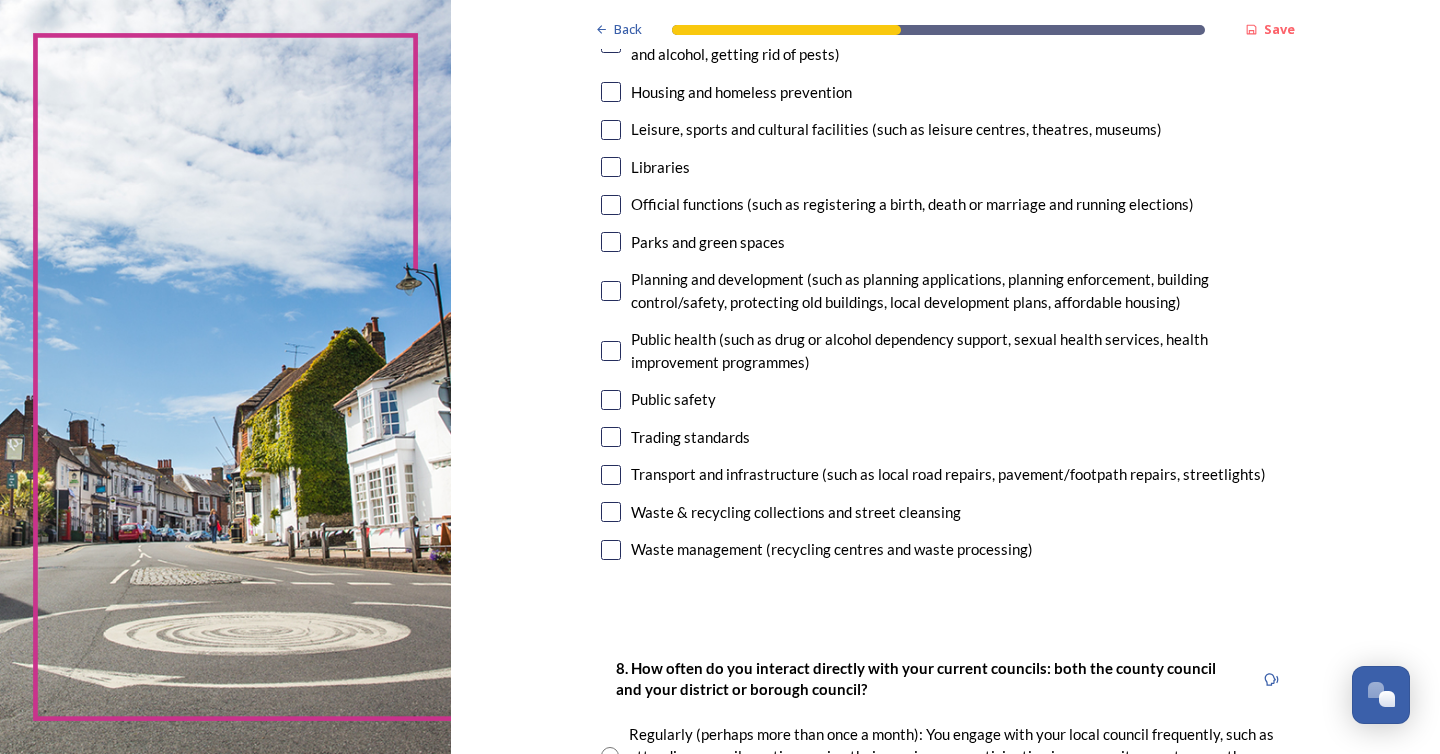 scroll, scrollTop: 539, scrollLeft: 0, axis: vertical 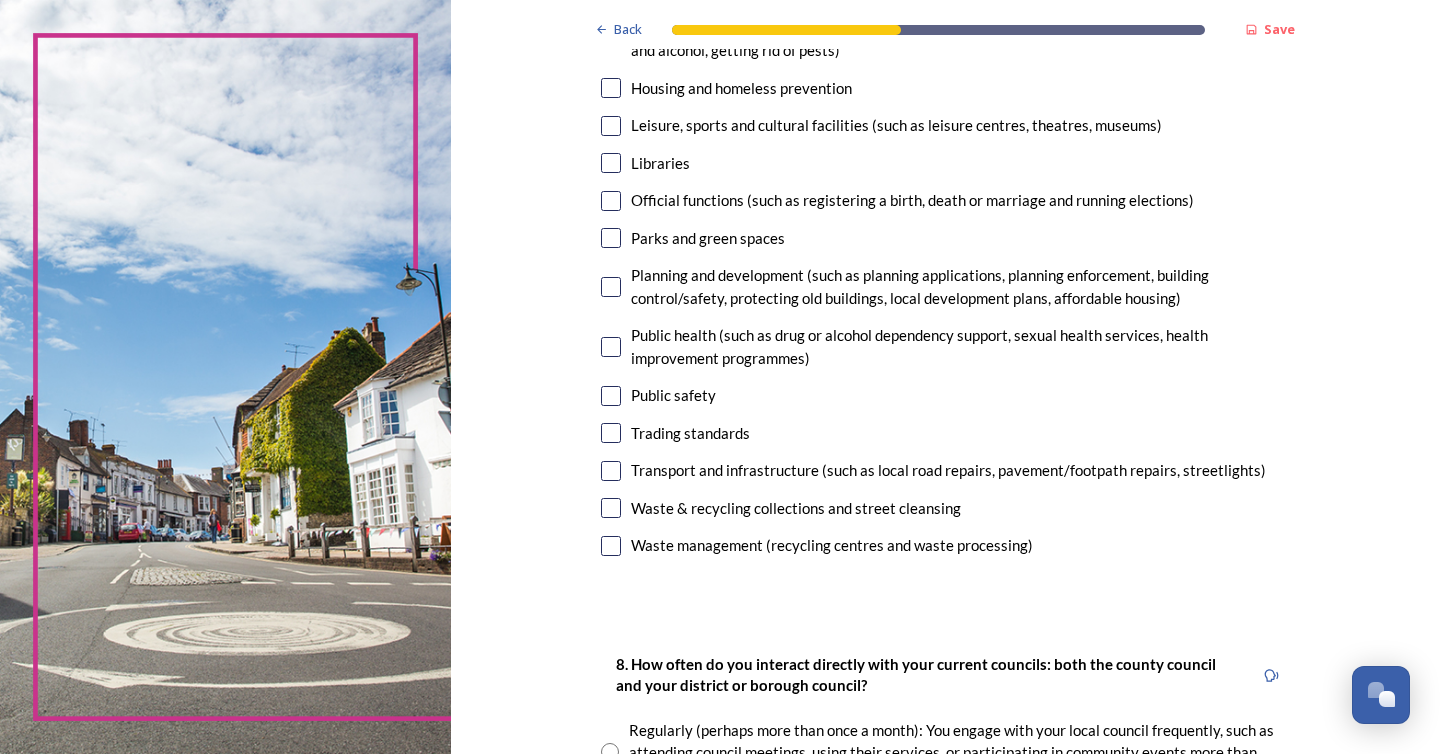 click at bounding box center (611, 287) 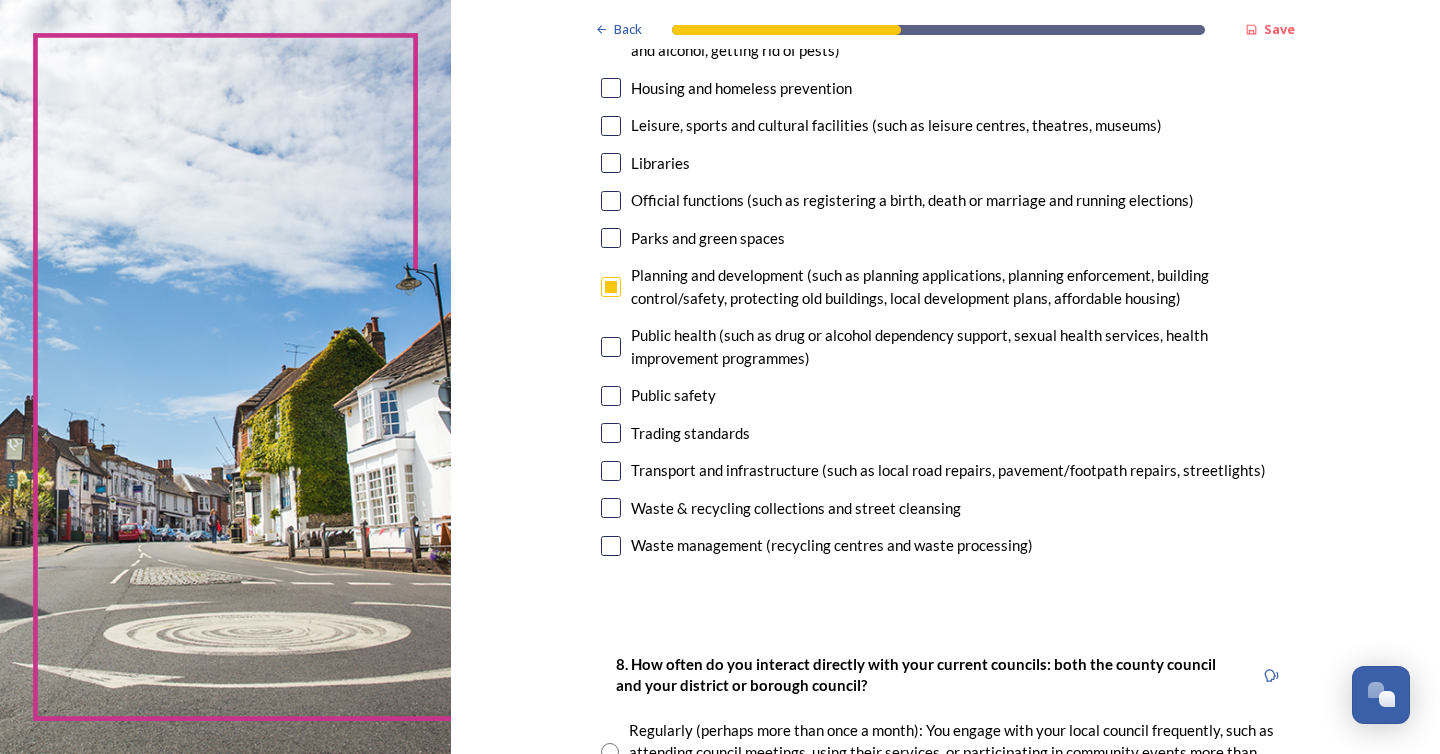 click at bounding box center (611, 508) 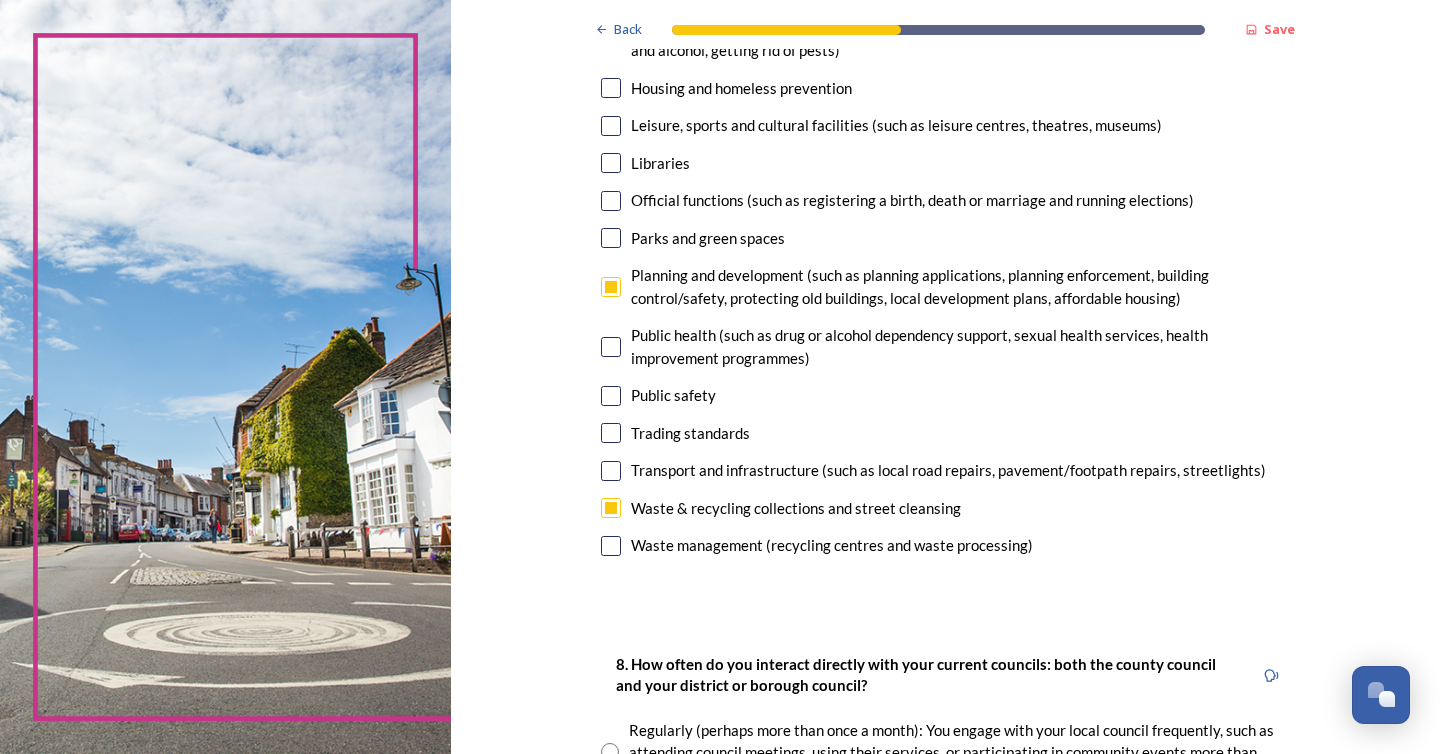 click at bounding box center (611, 471) 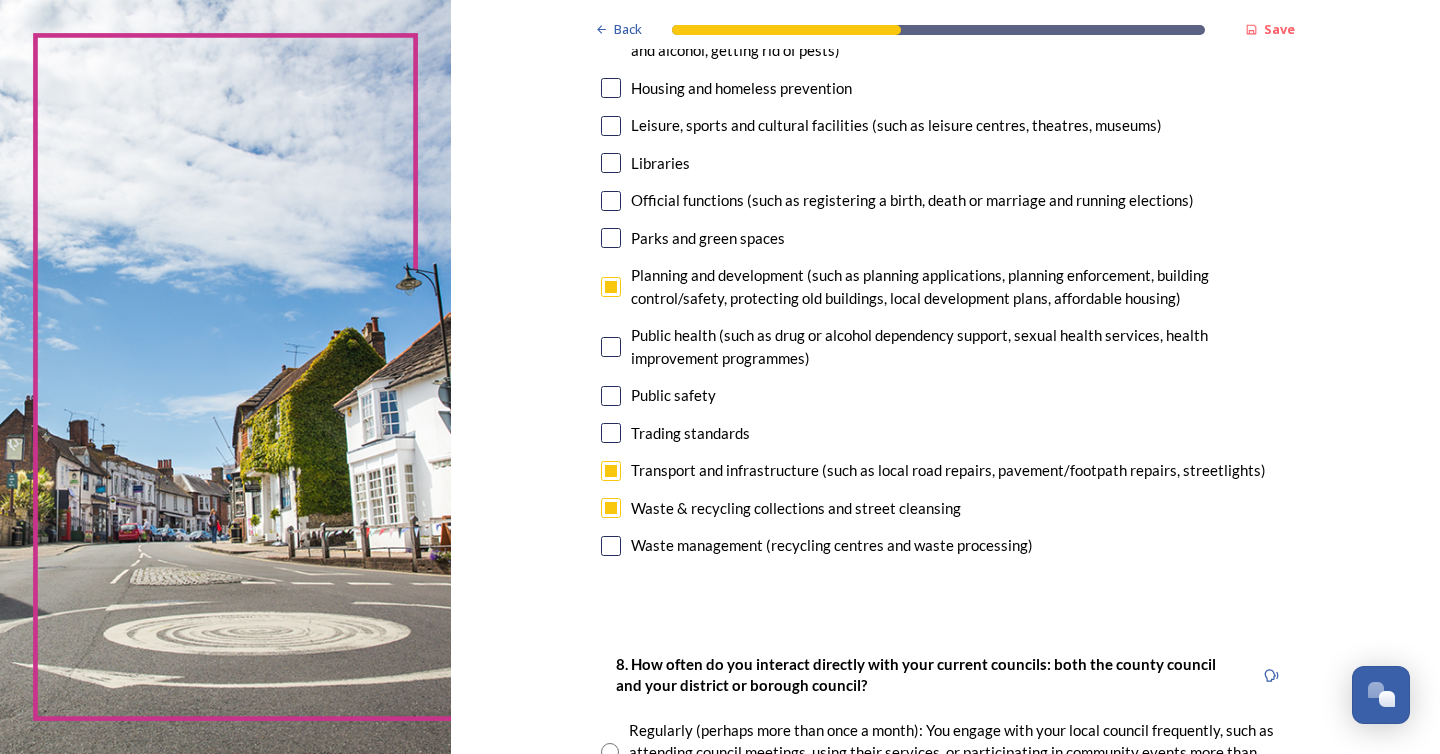 click at bounding box center [611, 396] 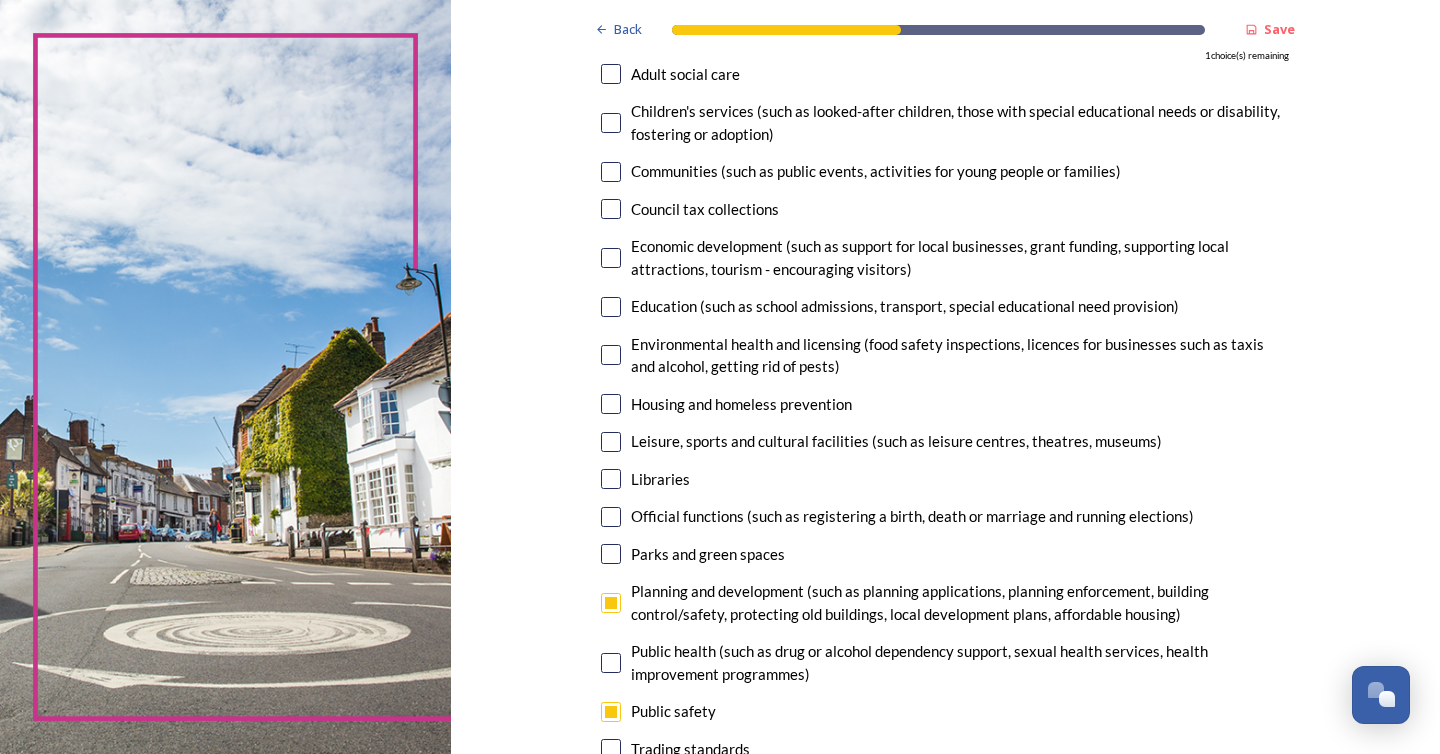 scroll, scrollTop: 222, scrollLeft: 0, axis: vertical 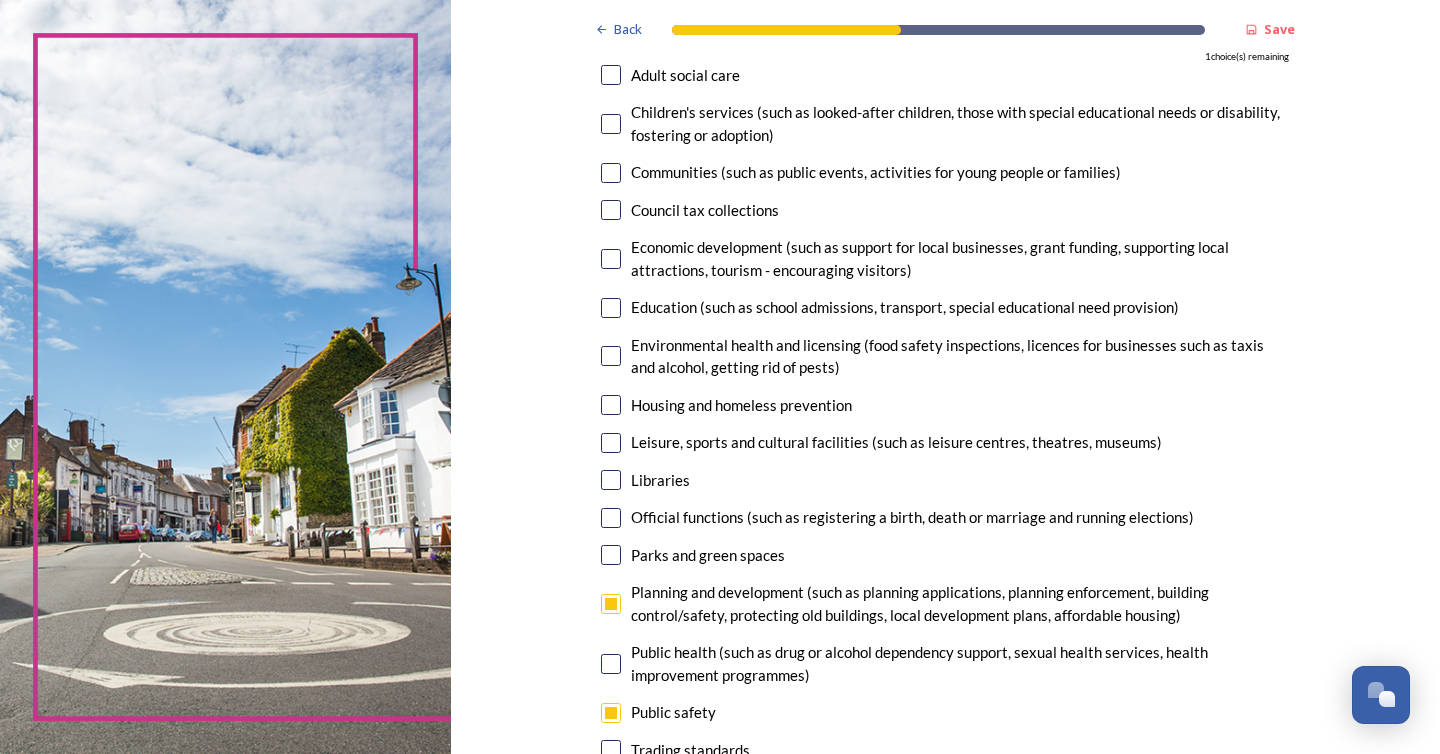 click at bounding box center [611, 443] 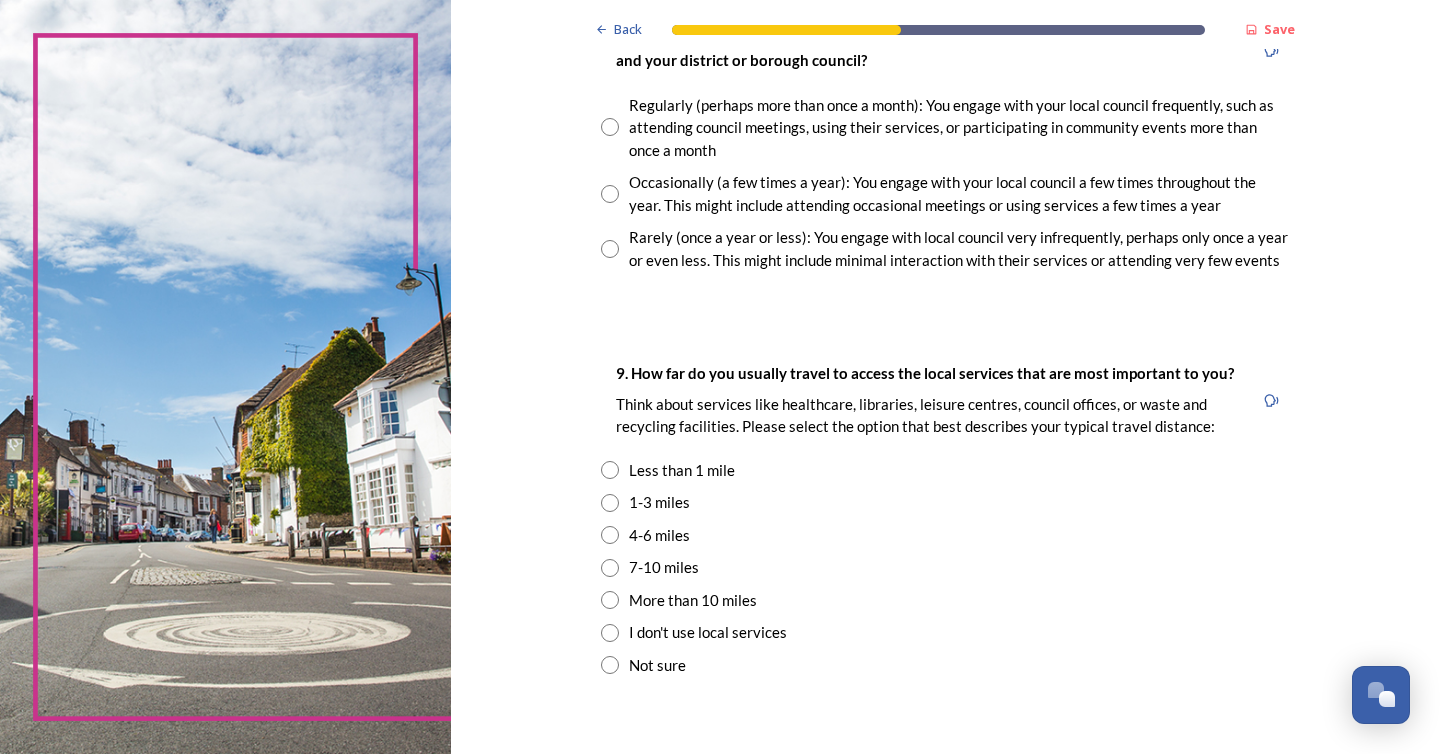 scroll, scrollTop: 1166, scrollLeft: 0, axis: vertical 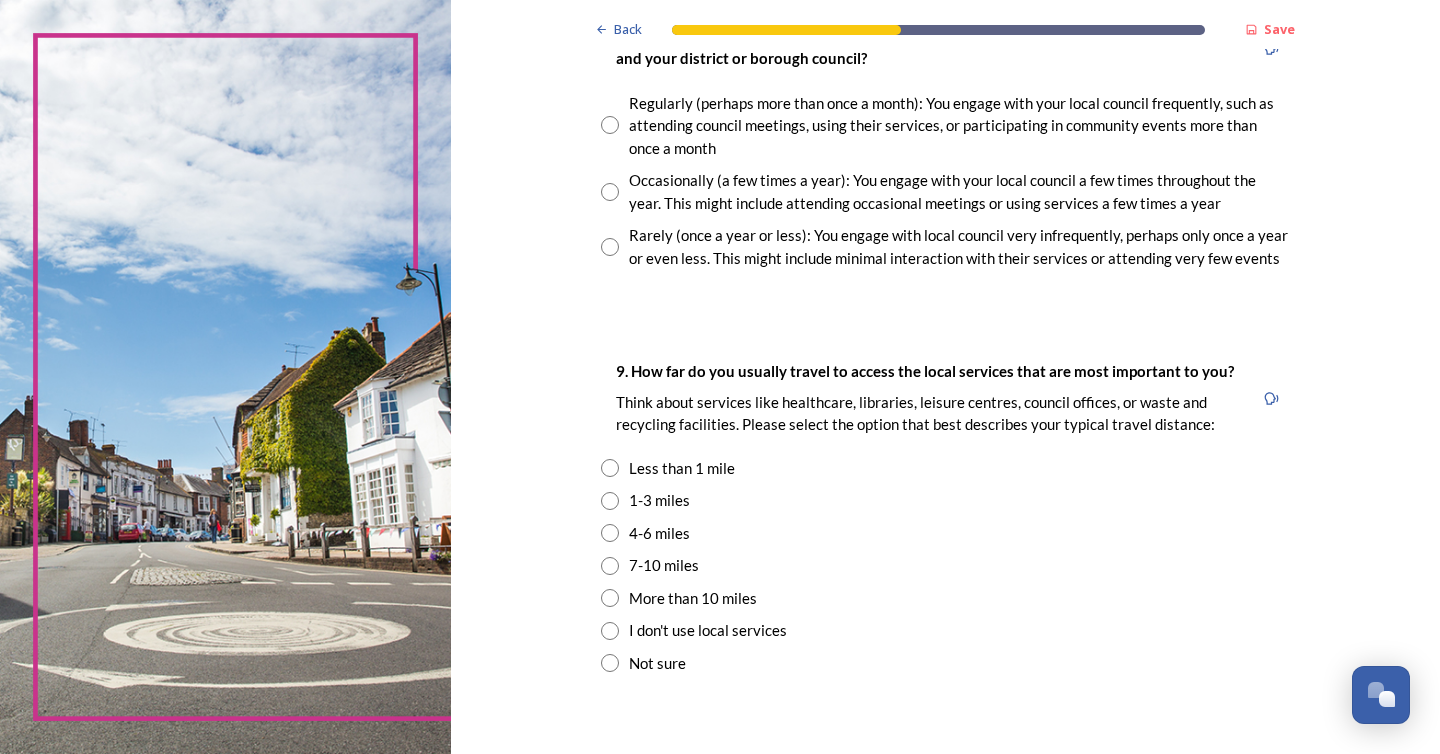 click at bounding box center [610, 192] 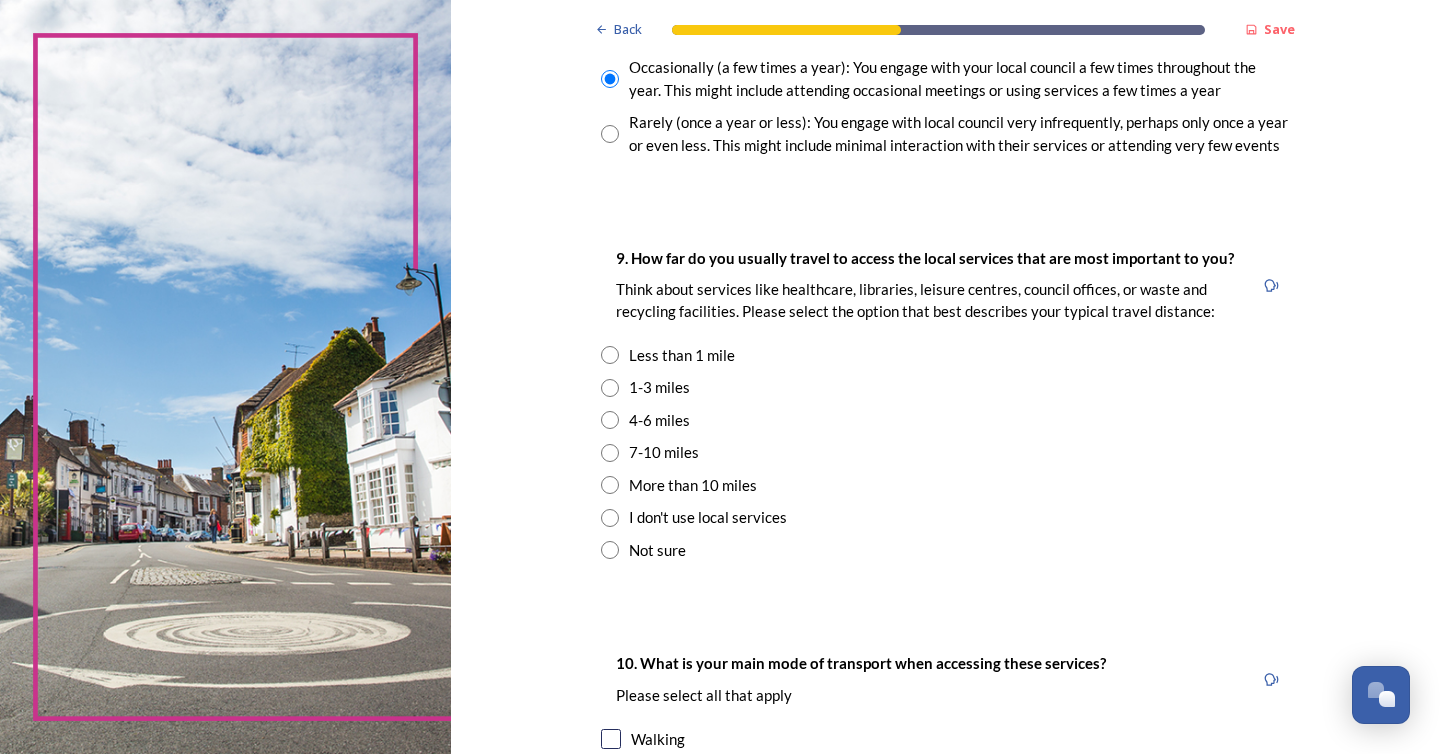 scroll, scrollTop: 1280, scrollLeft: 0, axis: vertical 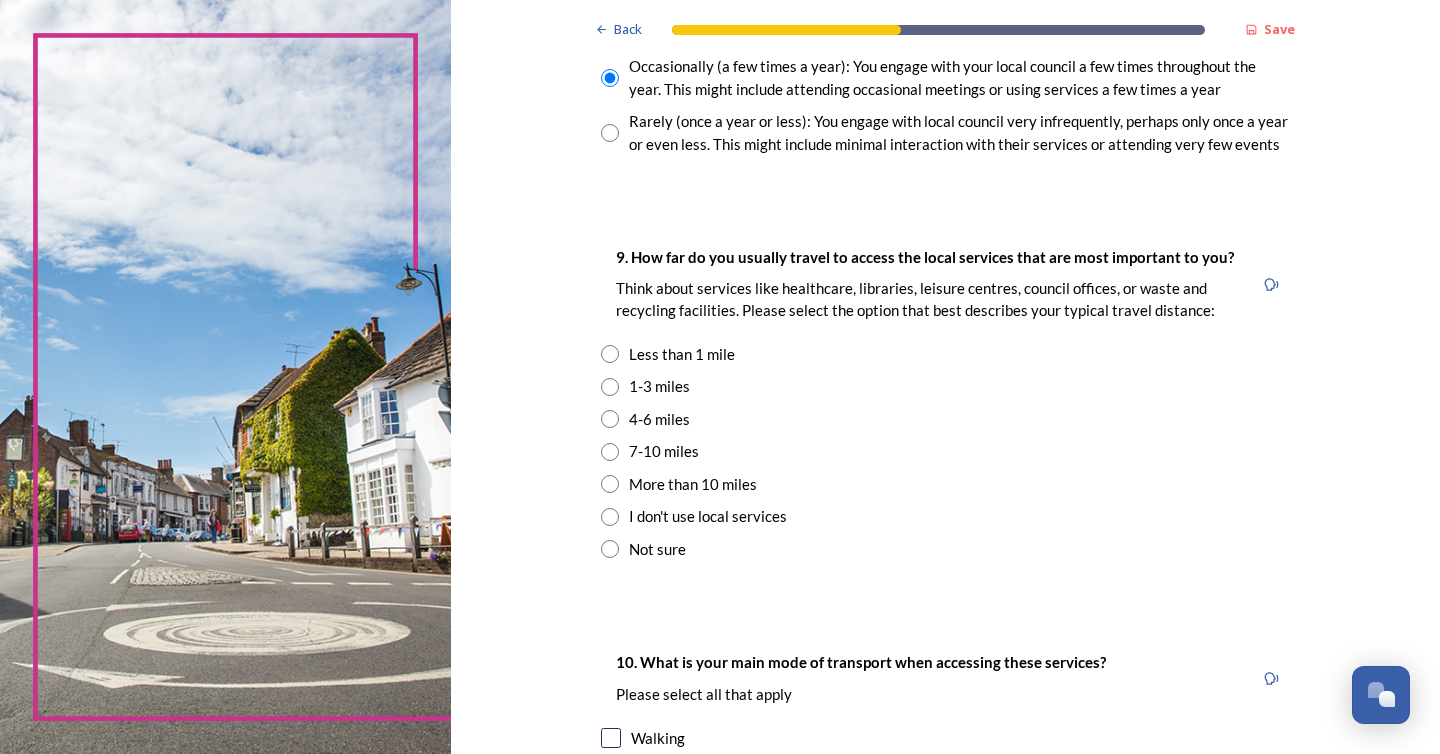 click at bounding box center [610, 452] 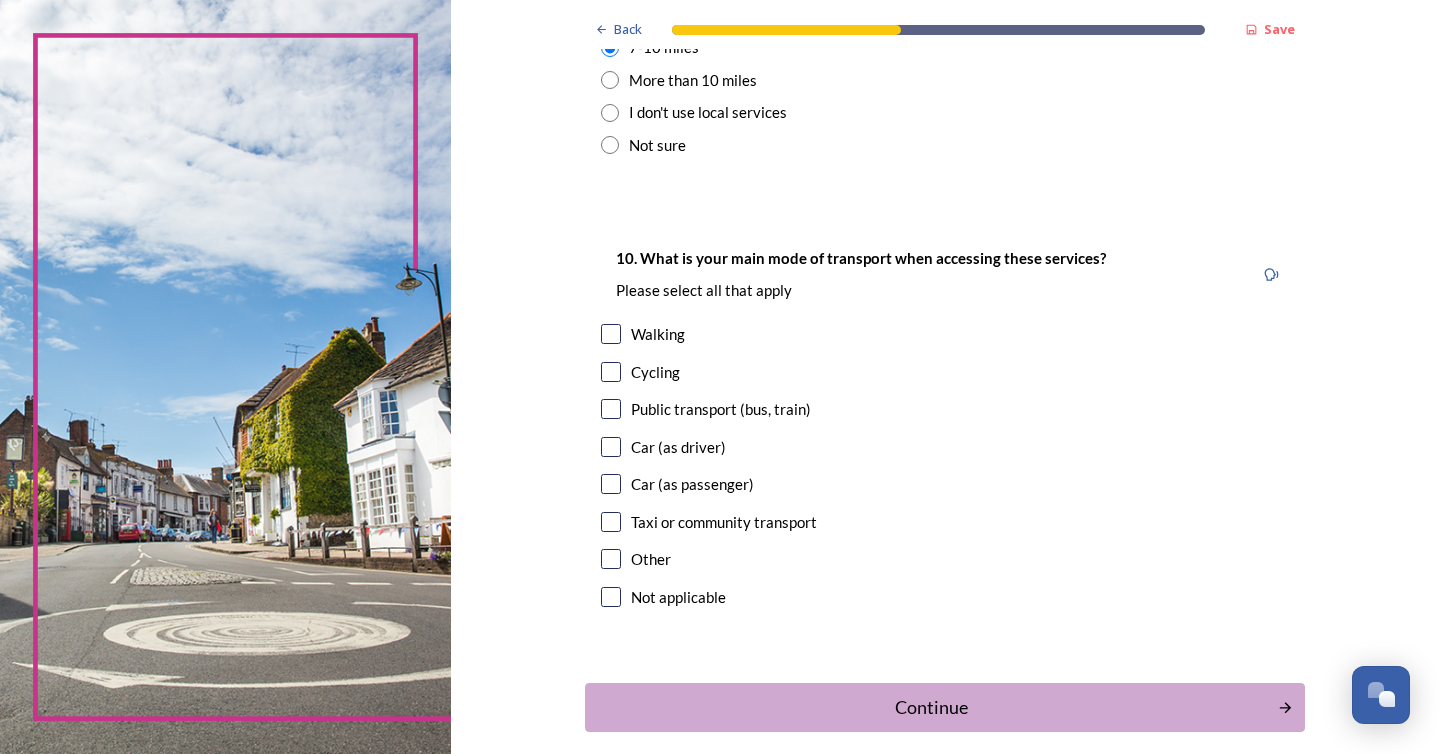 scroll, scrollTop: 1696, scrollLeft: 0, axis: vertical 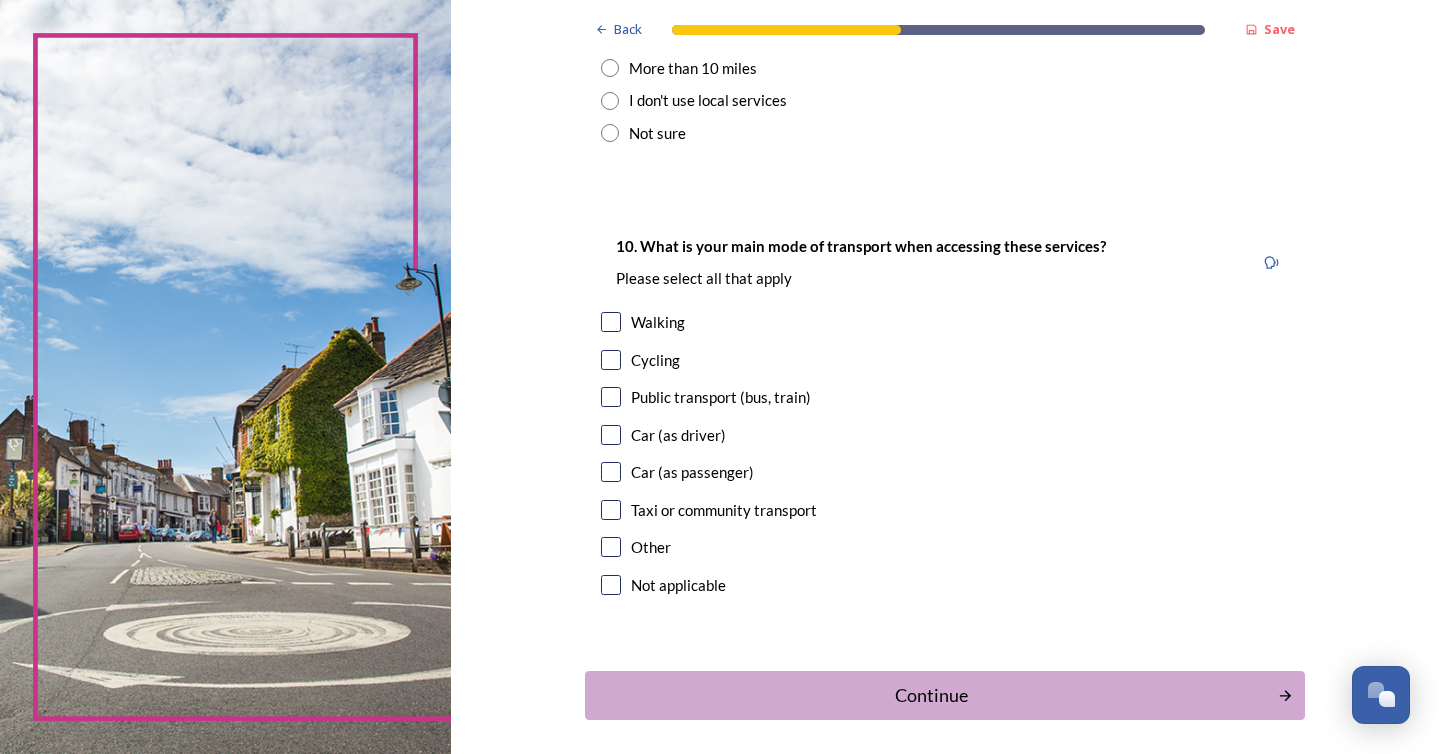 click at bounding box center (611, 435) 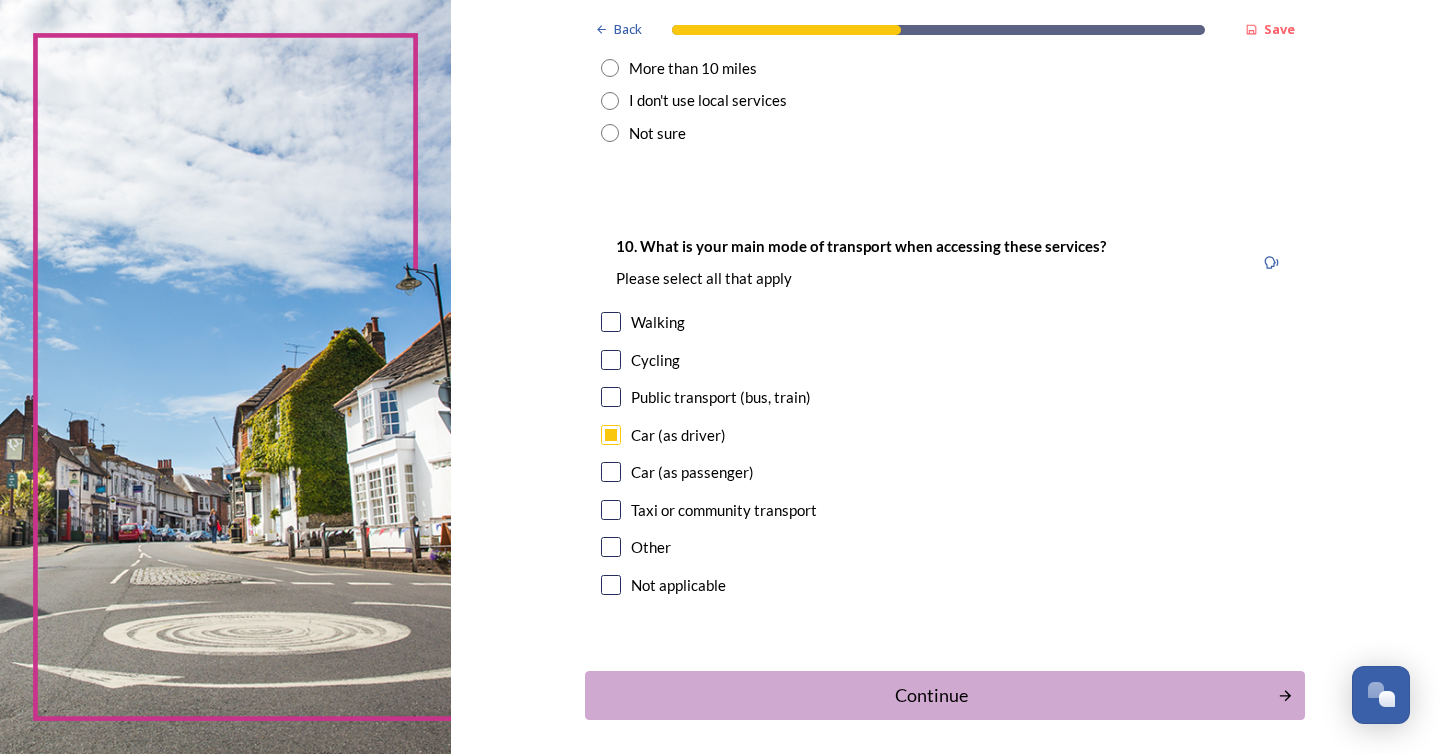 scroll, scrollTop: 1777, scrollLeft: 0, axis: vertical 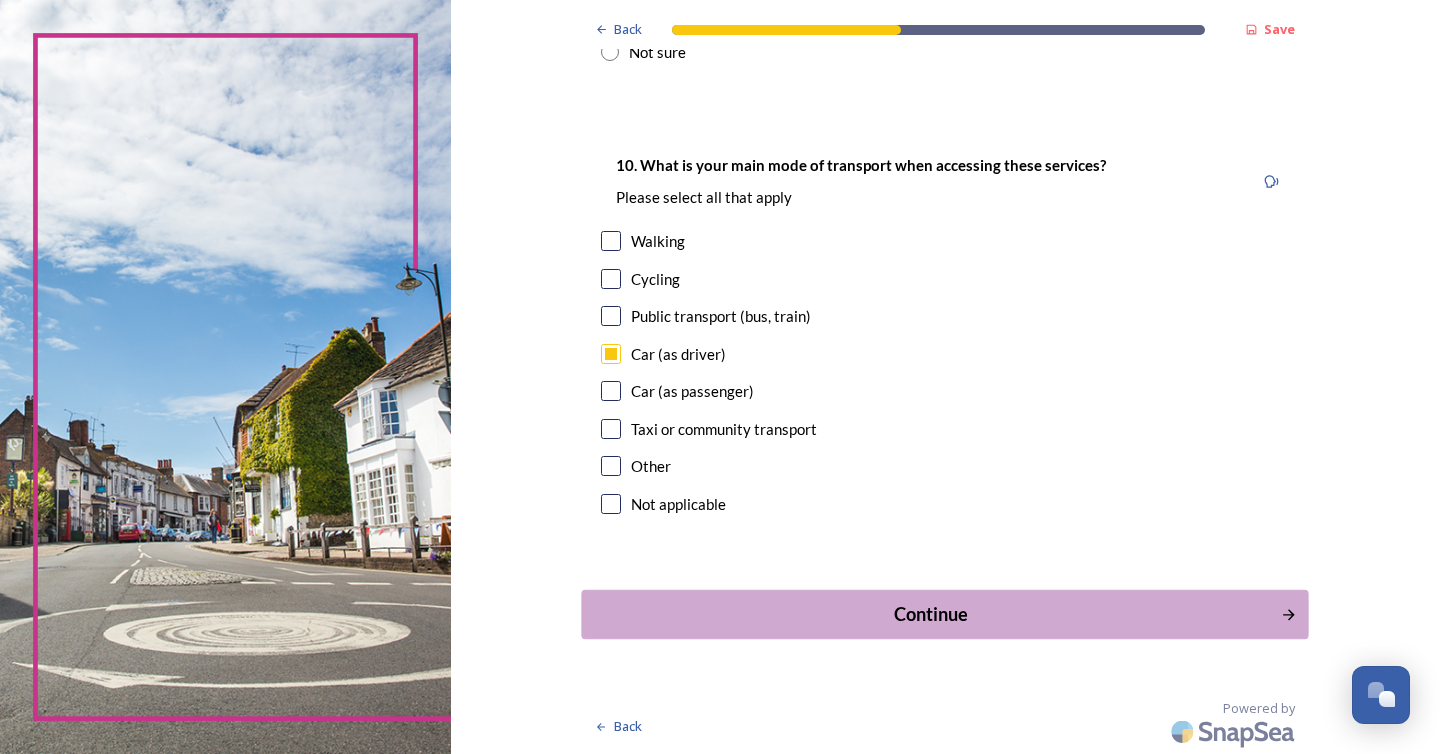 click on "Continue" at bounding box center (931, 614) 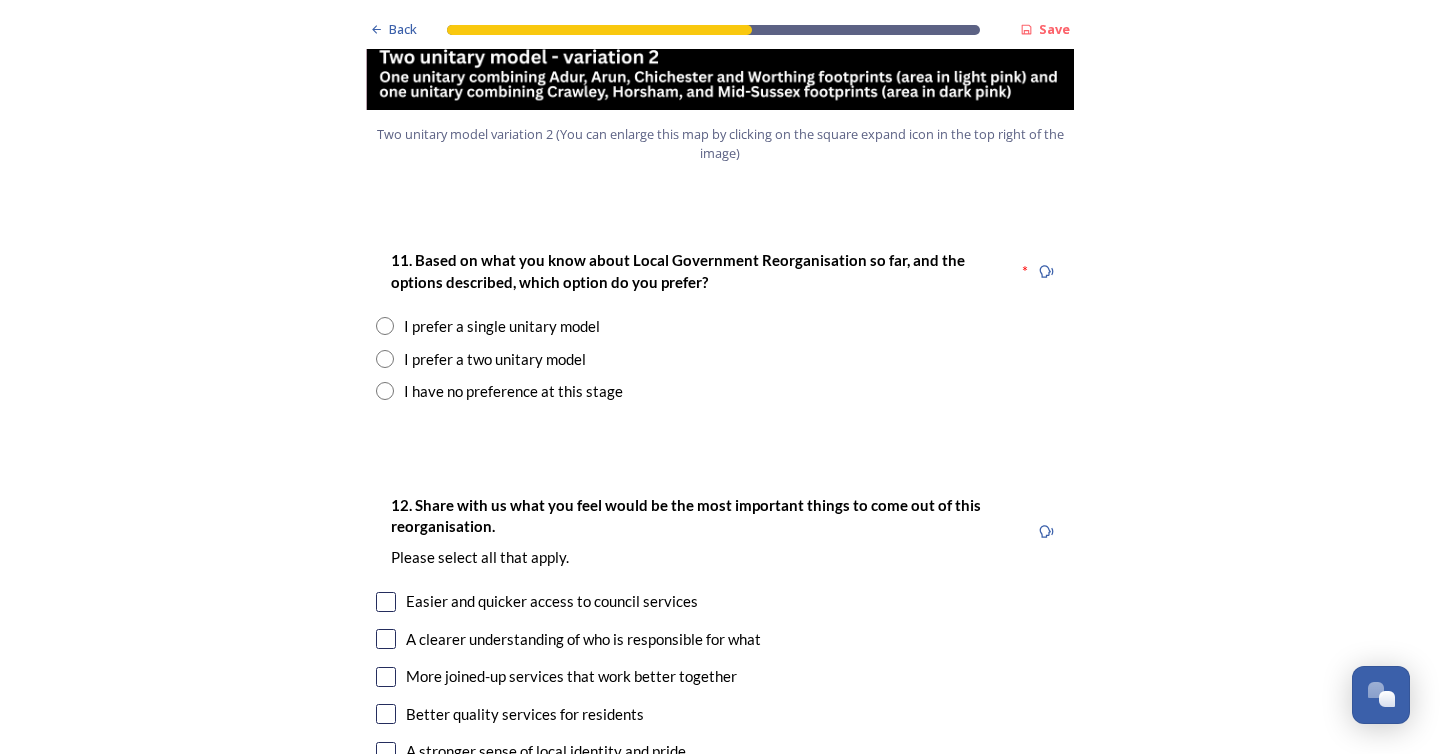 scroll, scrollTop: 2491, scrollLeft: 0, axis: vertical 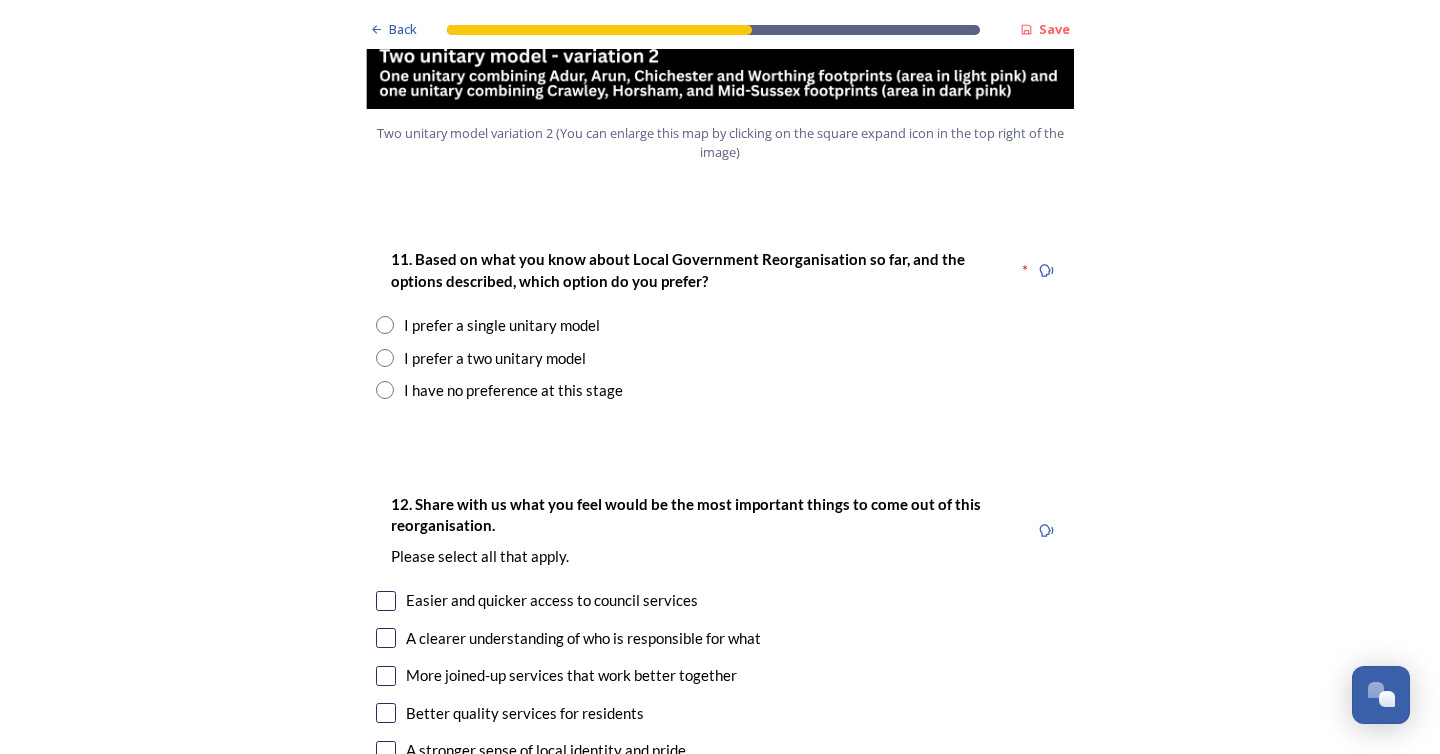 click at bounding box center [385, 358] 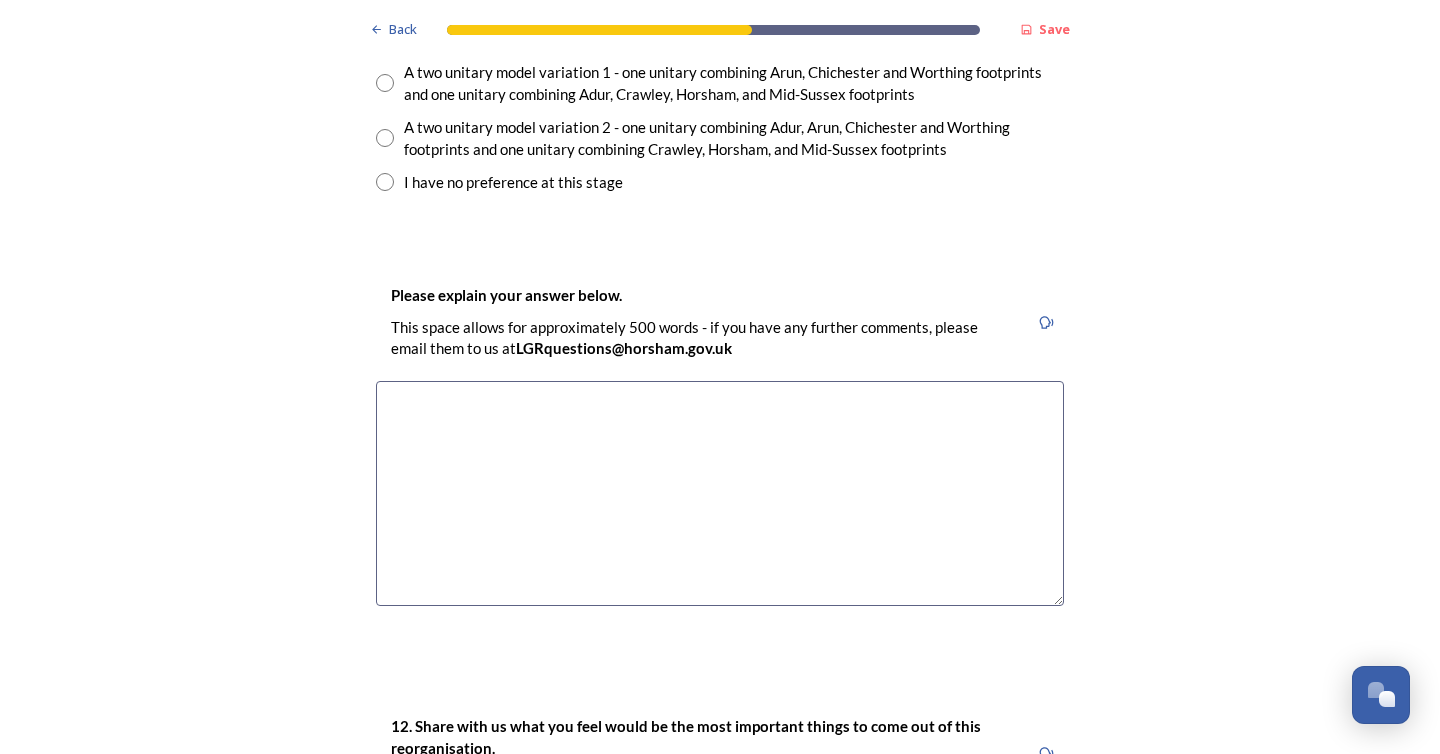 scroll, scrollTop: 2969, scrollLeft: 0, axis: vertical 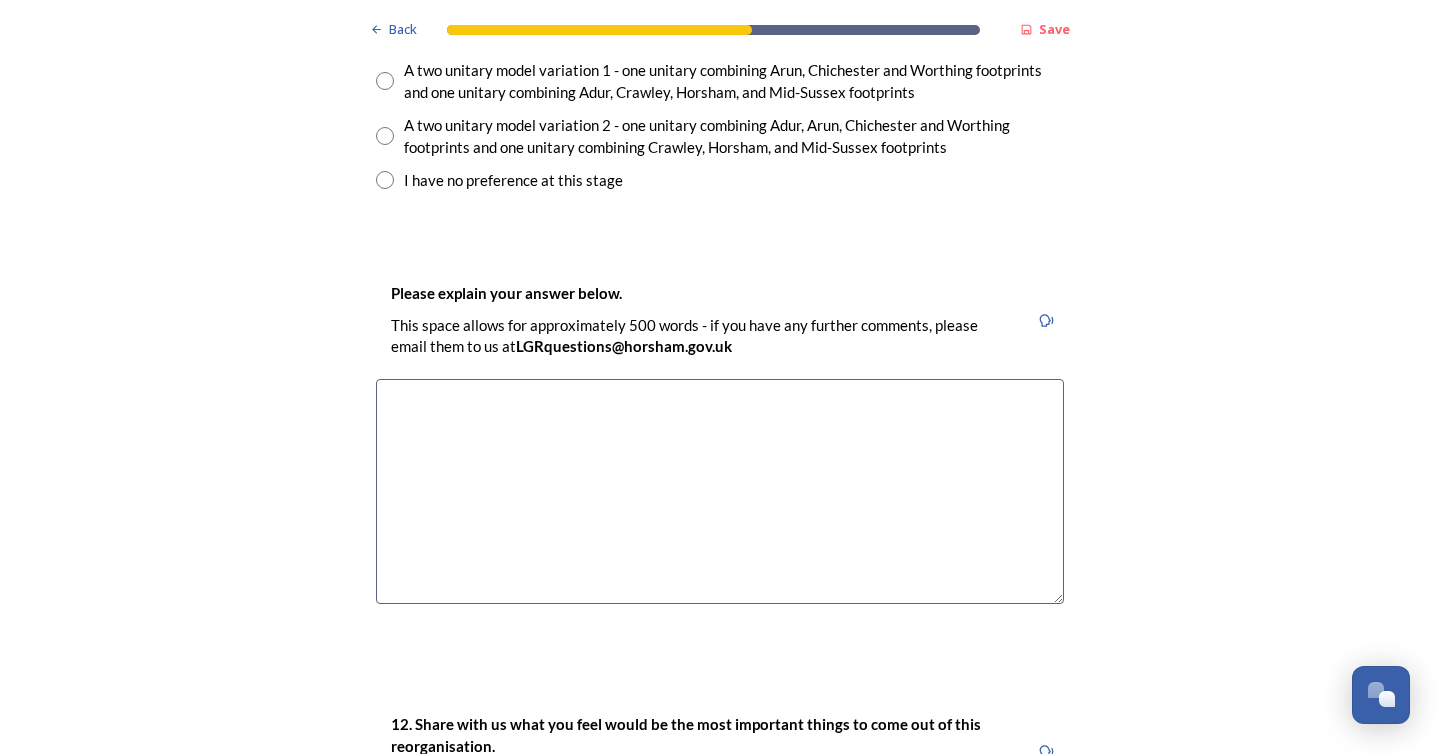 click at bounding box center [385, 180] 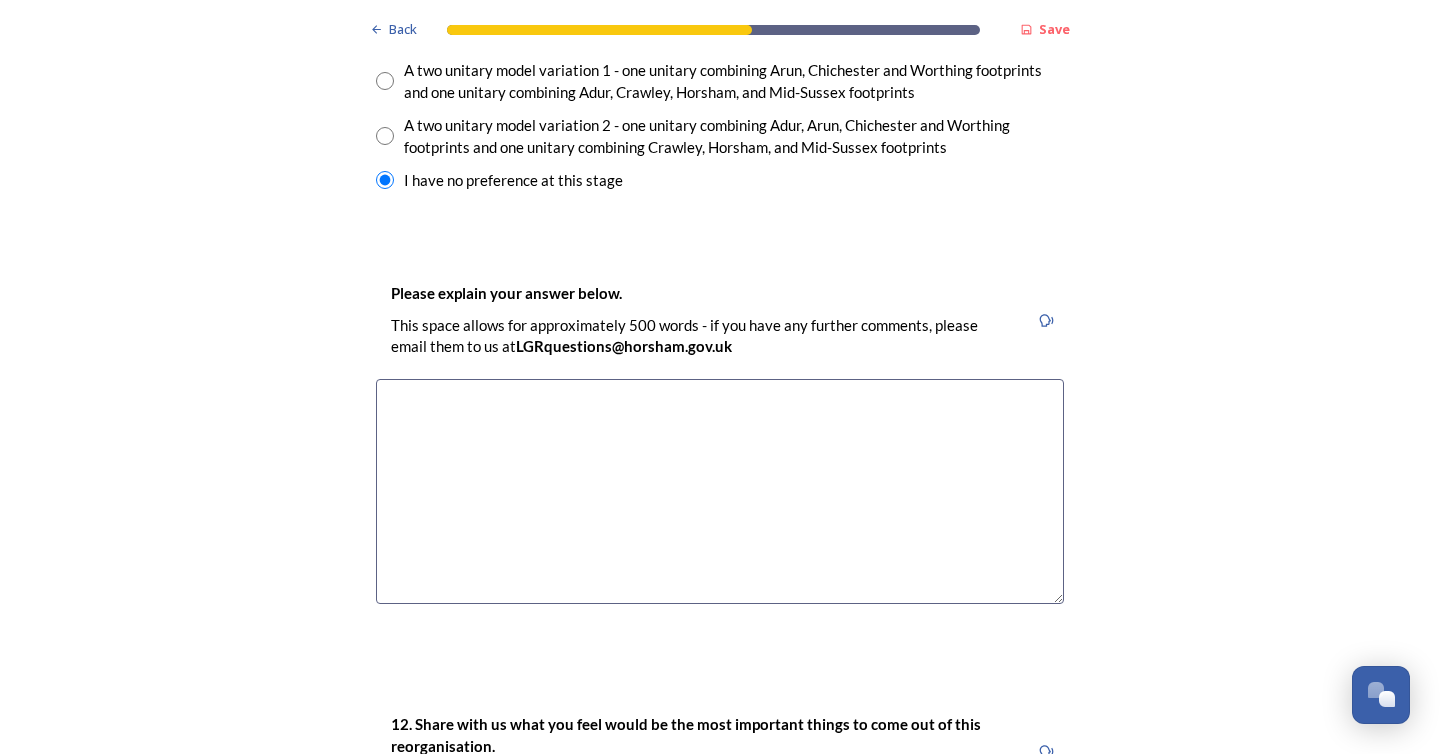 click at bounding box center (720, 491) 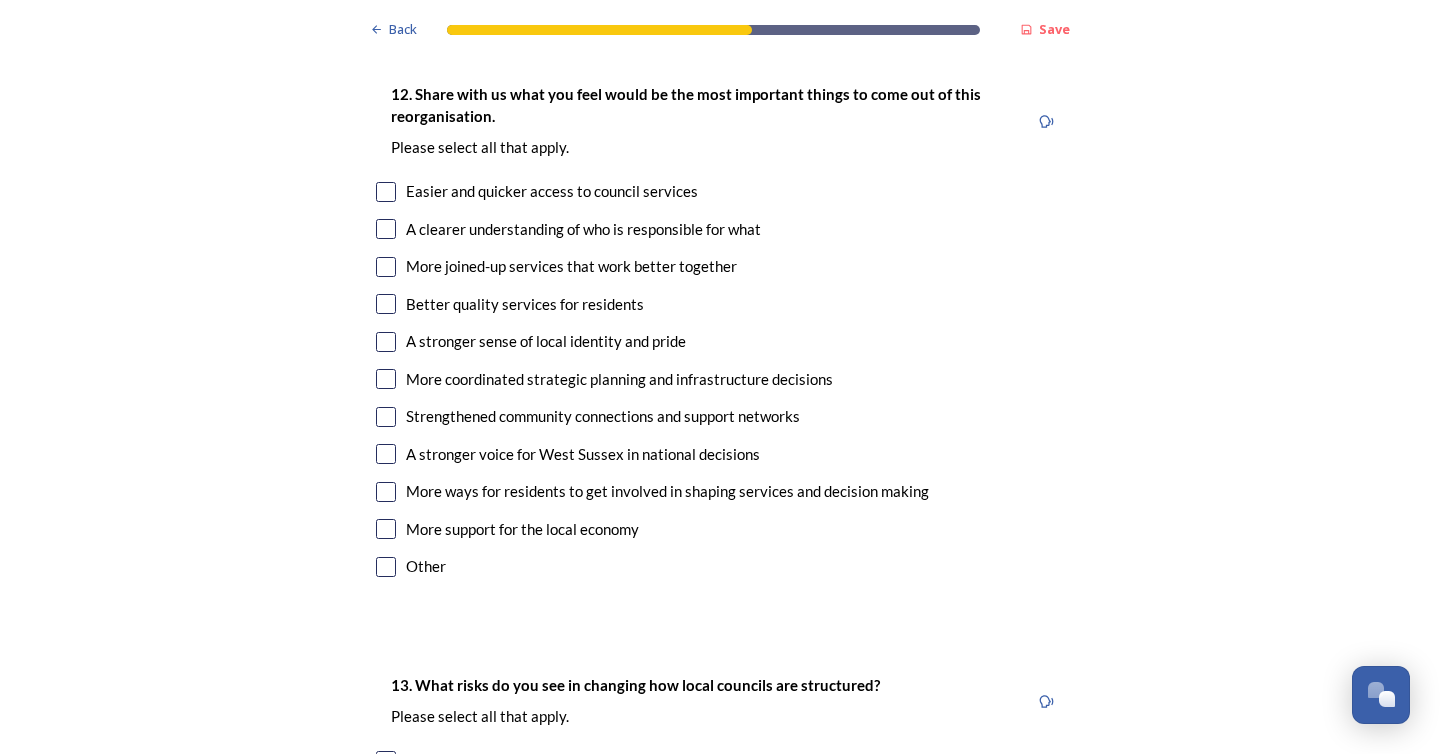 scroll, scrollTop: 3604, scrollLeft: 0, axis: vertical 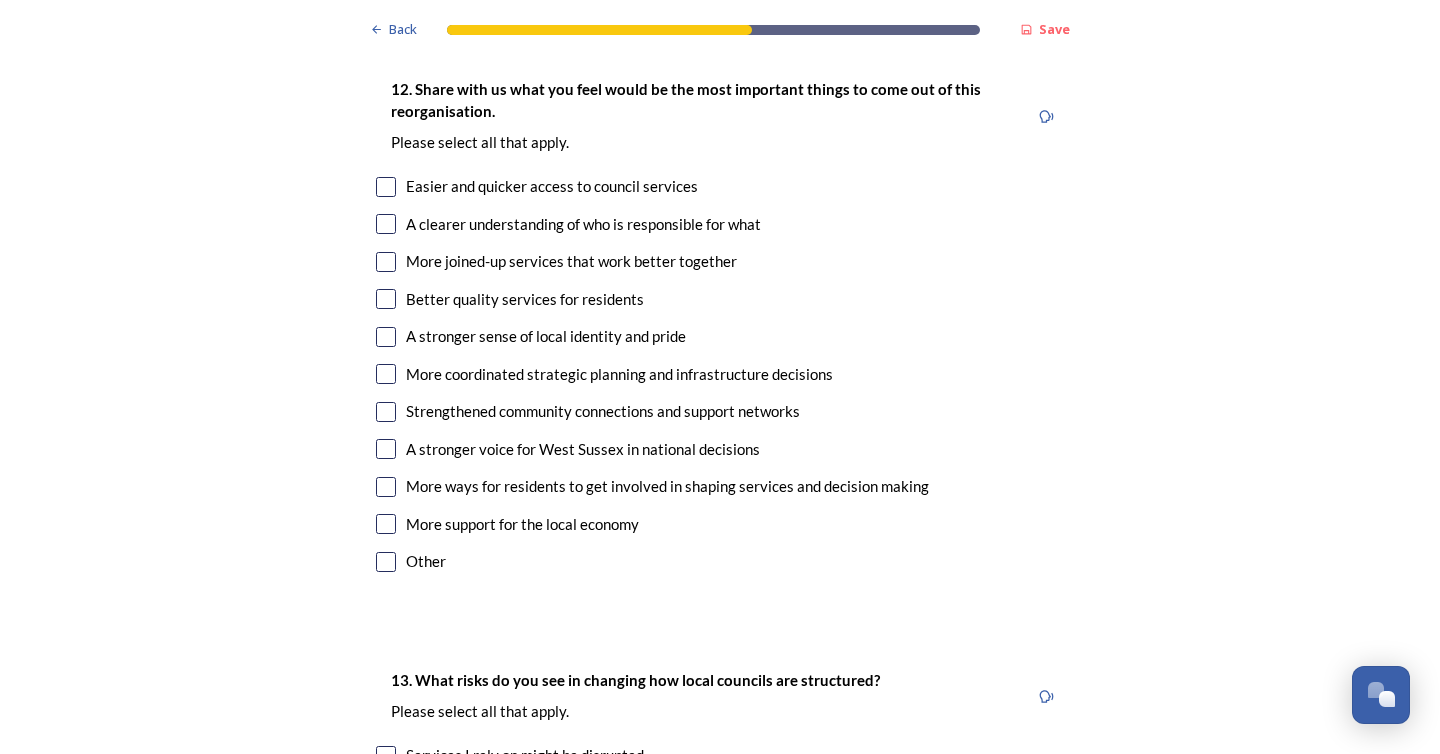 type on "As I have previously responded in prior surveys, I fundamentally disagree with the approach, especially the singular mayorial, presidential style voting. I AM in favour of combining County Councils, given the scale is already sizable, this could work well. However beneath that, I fully support keeping the existing DC structure, or at a push combining 2 existing DCs, but certainly not the scale outlined." 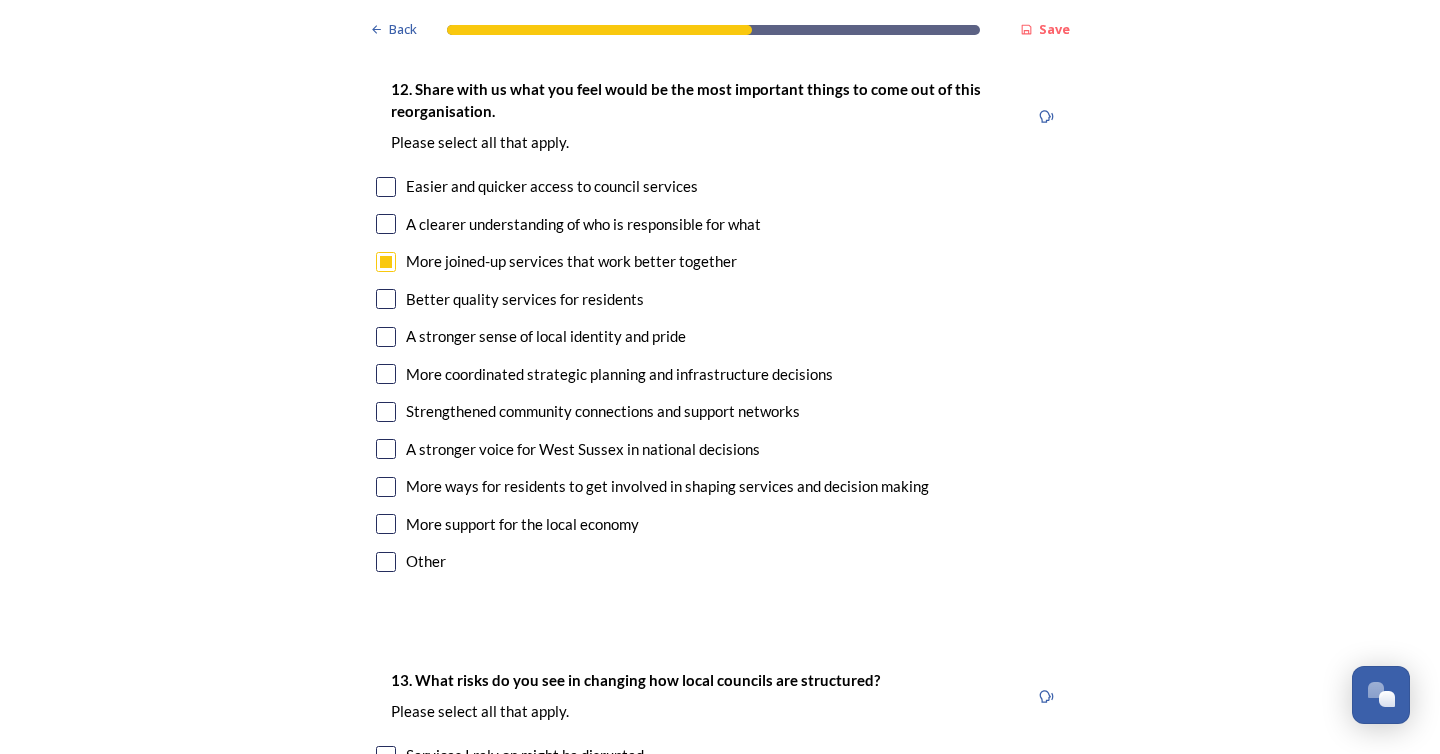 click at bounding box center [386, 374] 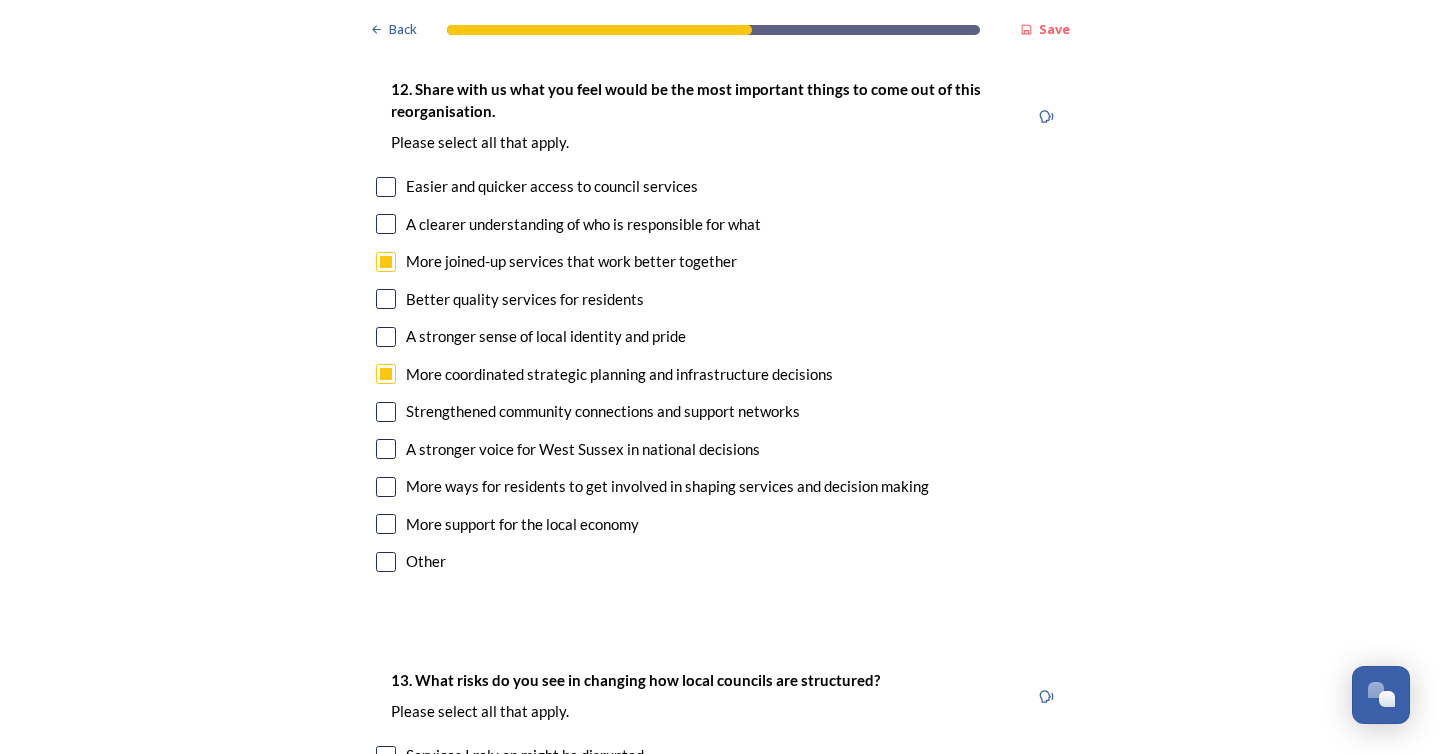 click at bounding box center (386, 562) 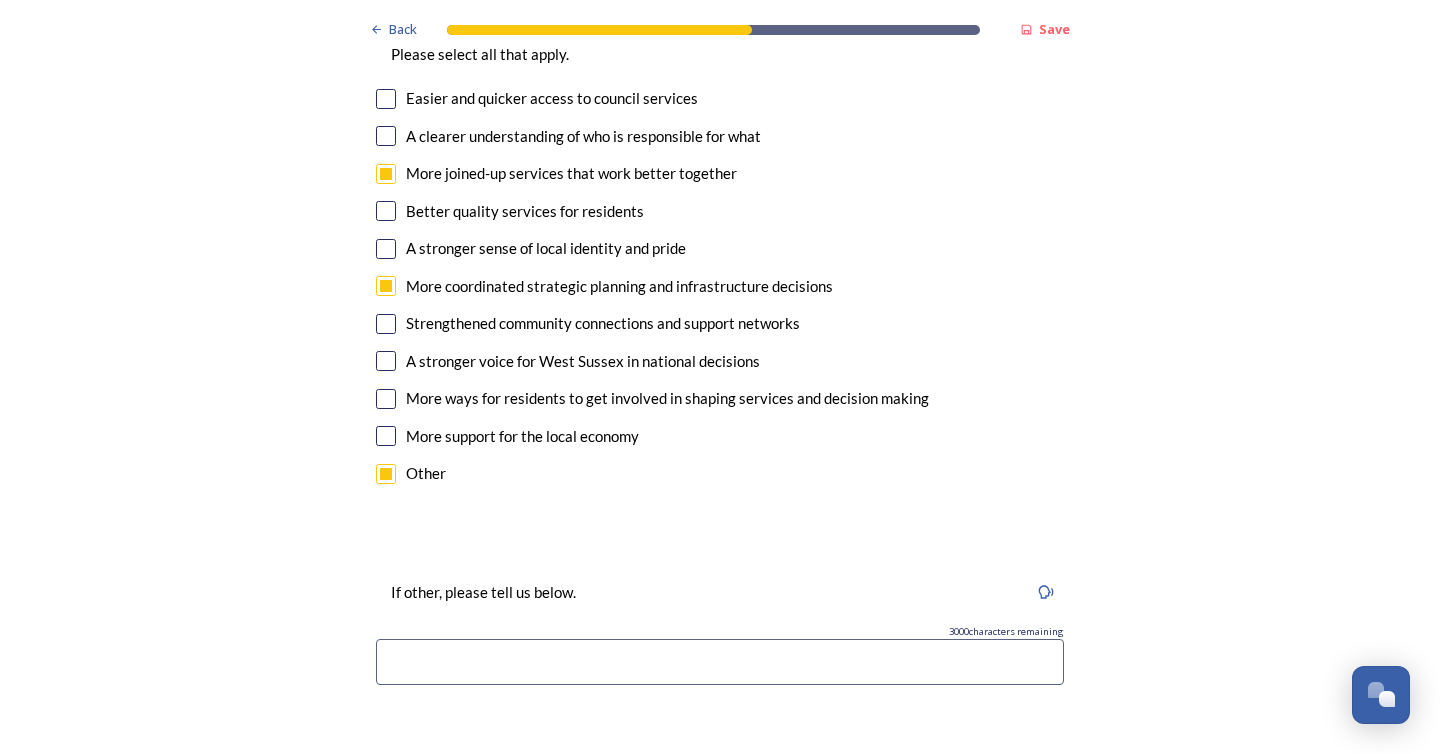 scroll, scrollTop: 3784, scrollLeft: 0, axis: vertical 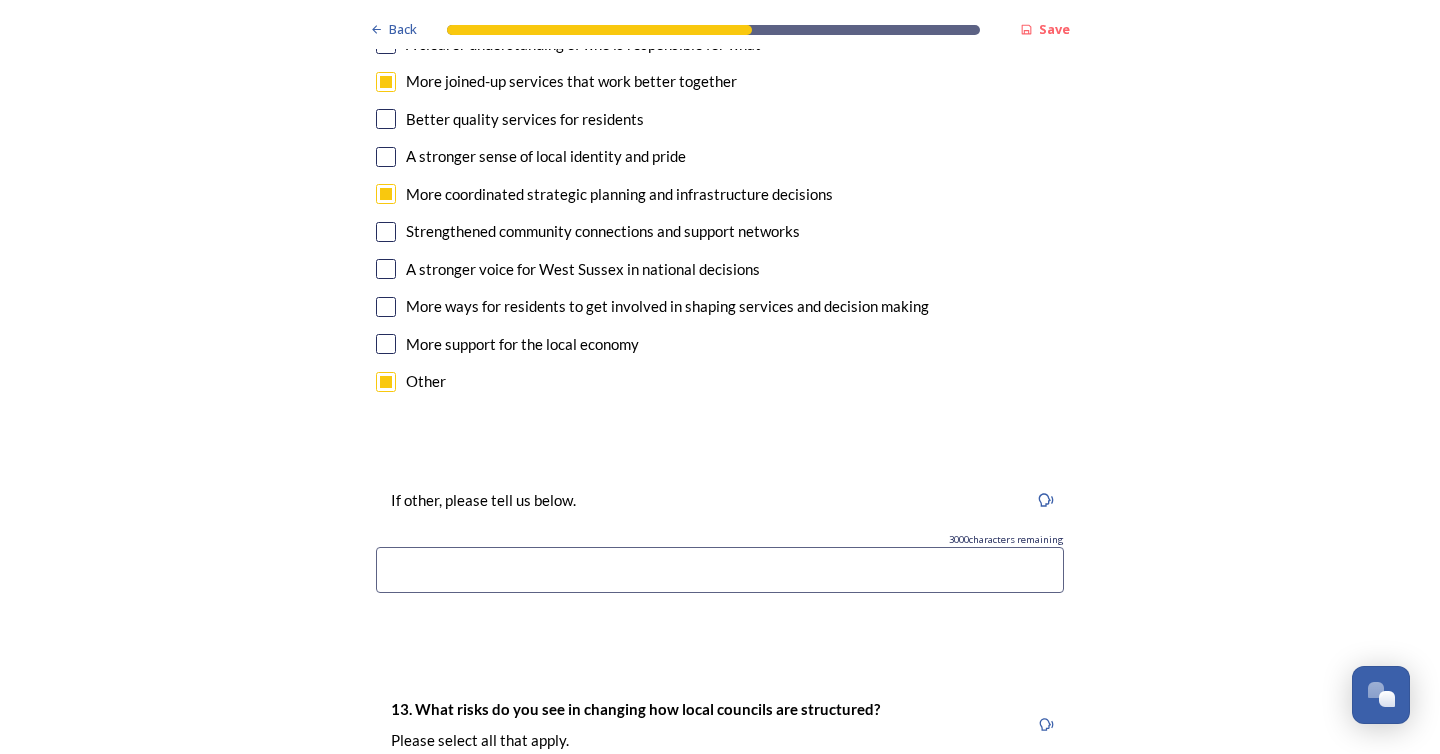 click at bounding box center (720, 570) 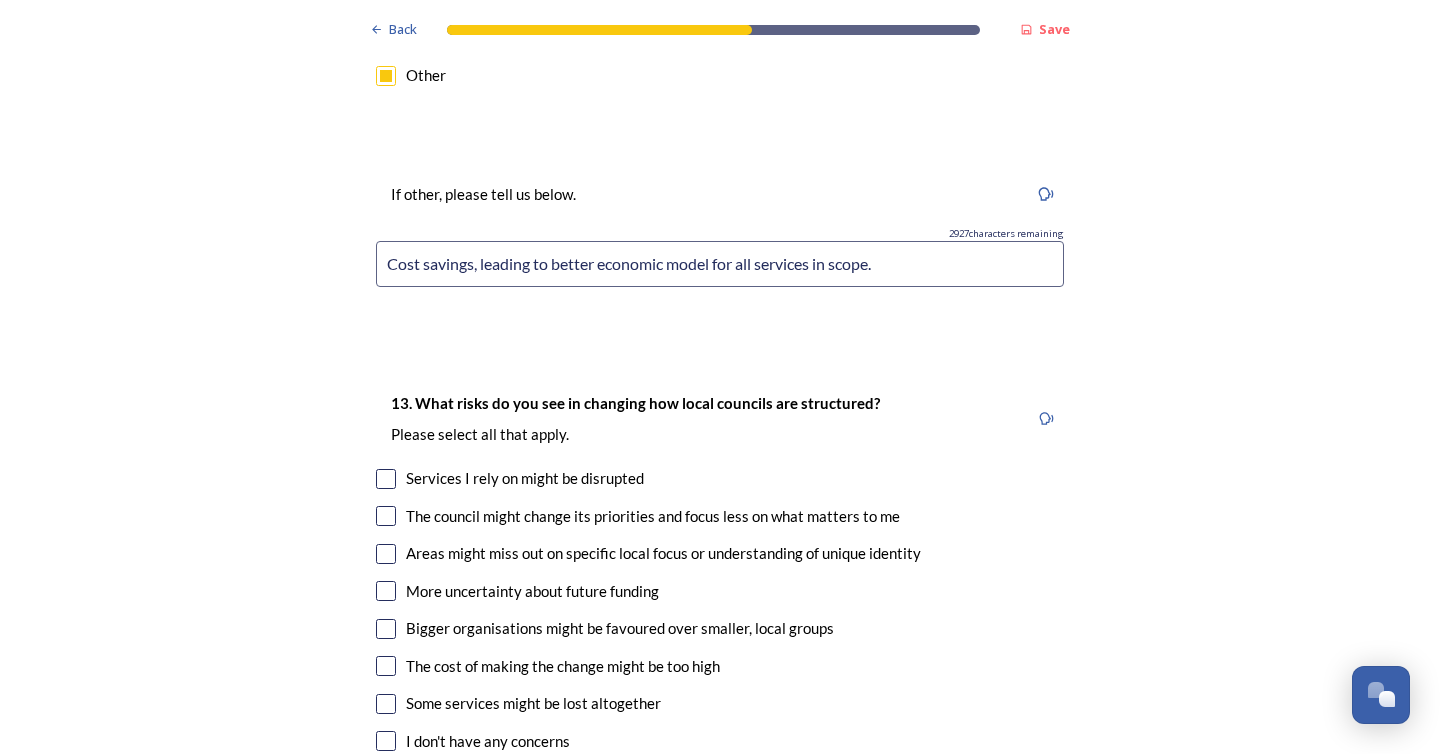 scroll, scrollTop: 4324, scrollLeft: 0, axis: vertical 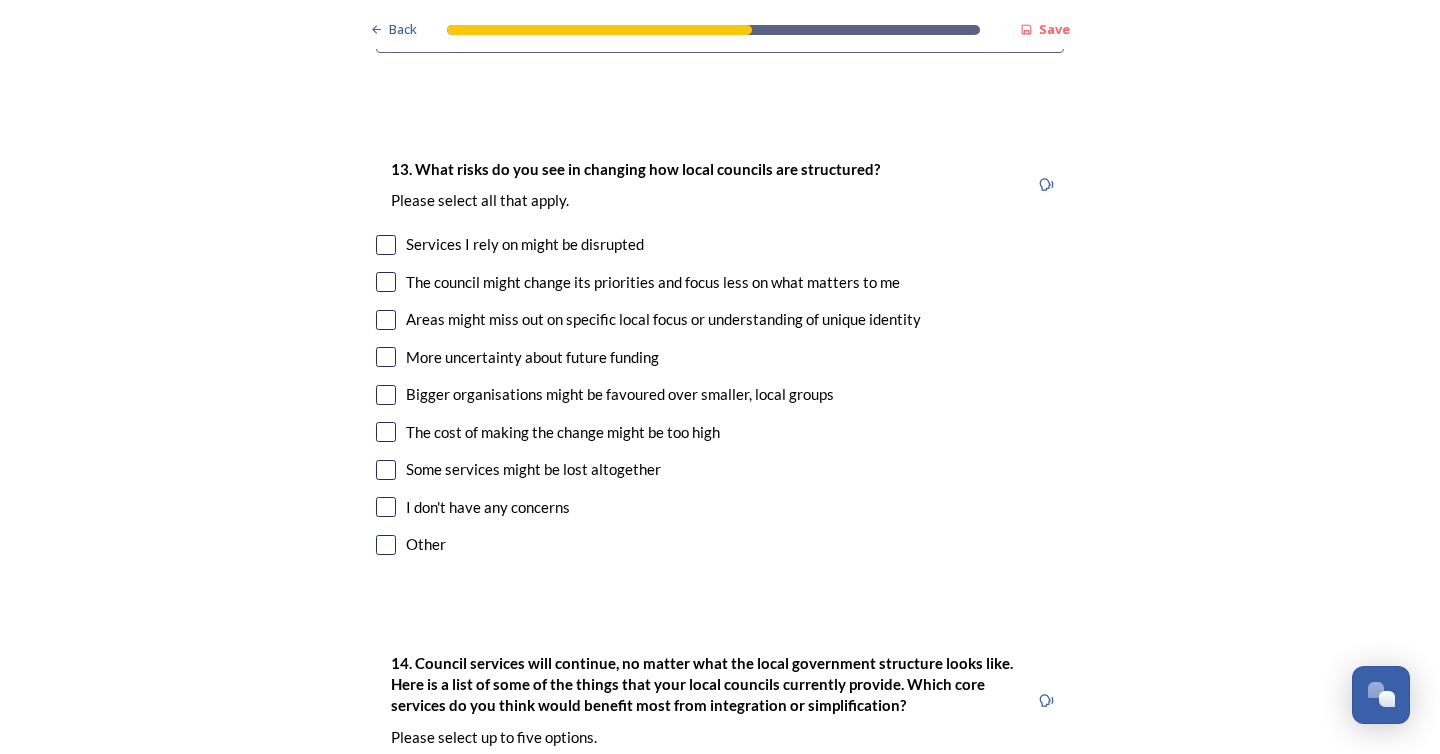 type on "Cost savings, leading to better economic model for all services in scope." 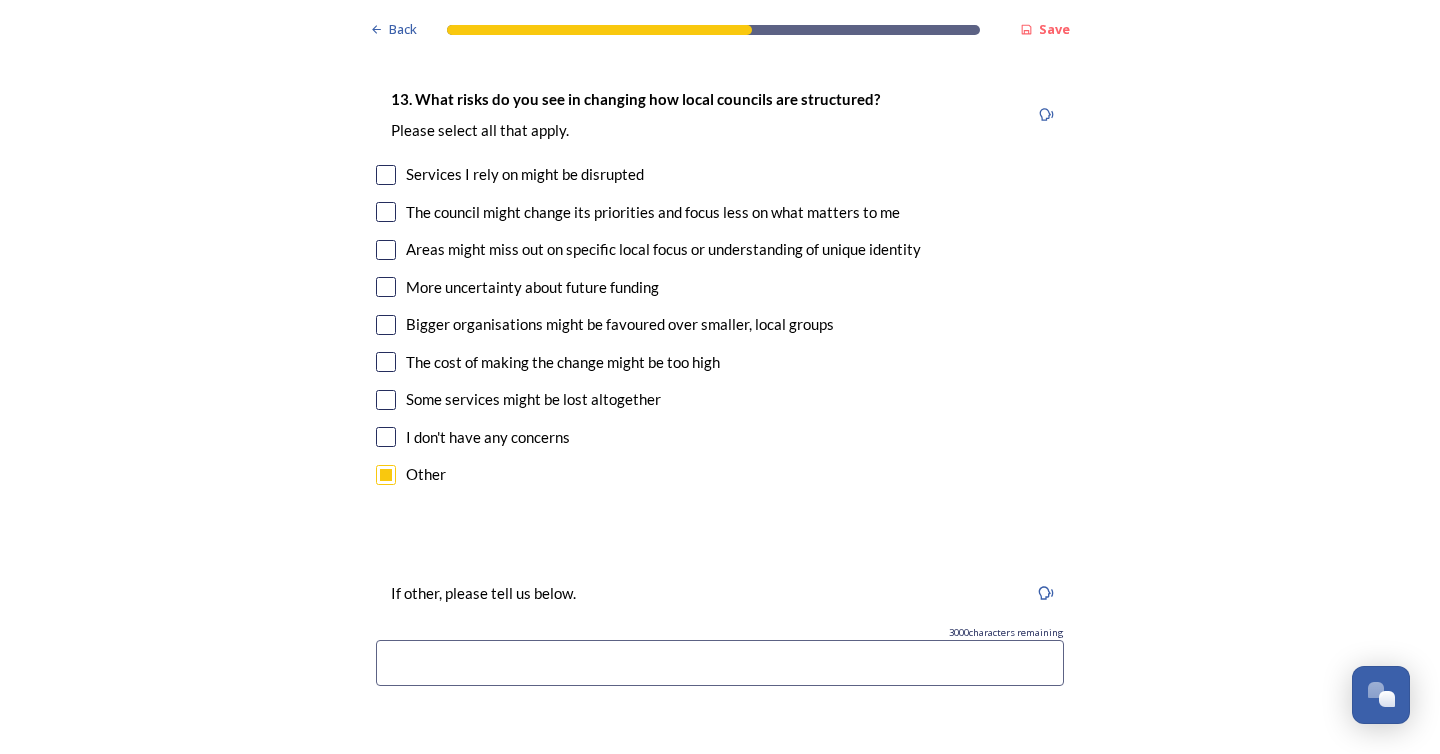 scroll, scrollTop: 4494, scrollLeft: 0, axis: vertical 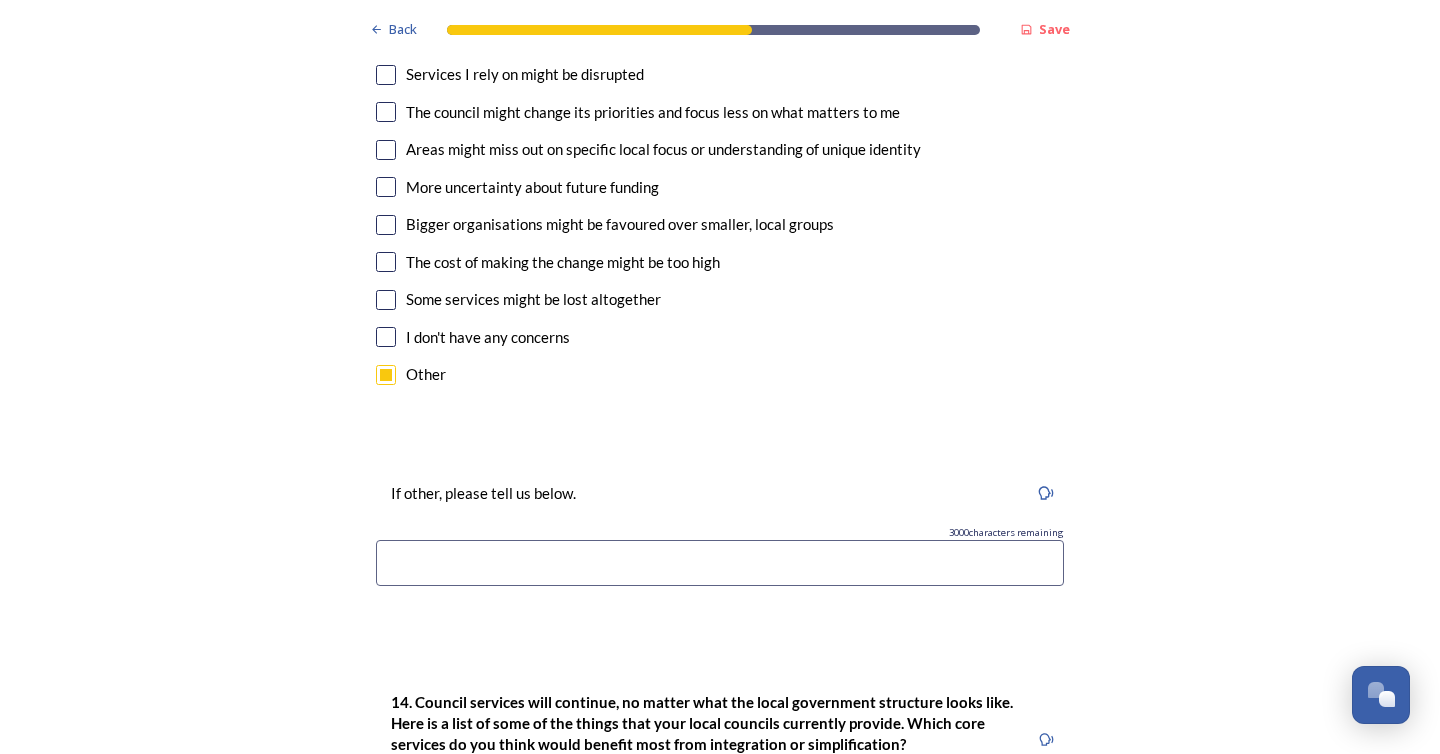 click at bounding box center [720, 563] 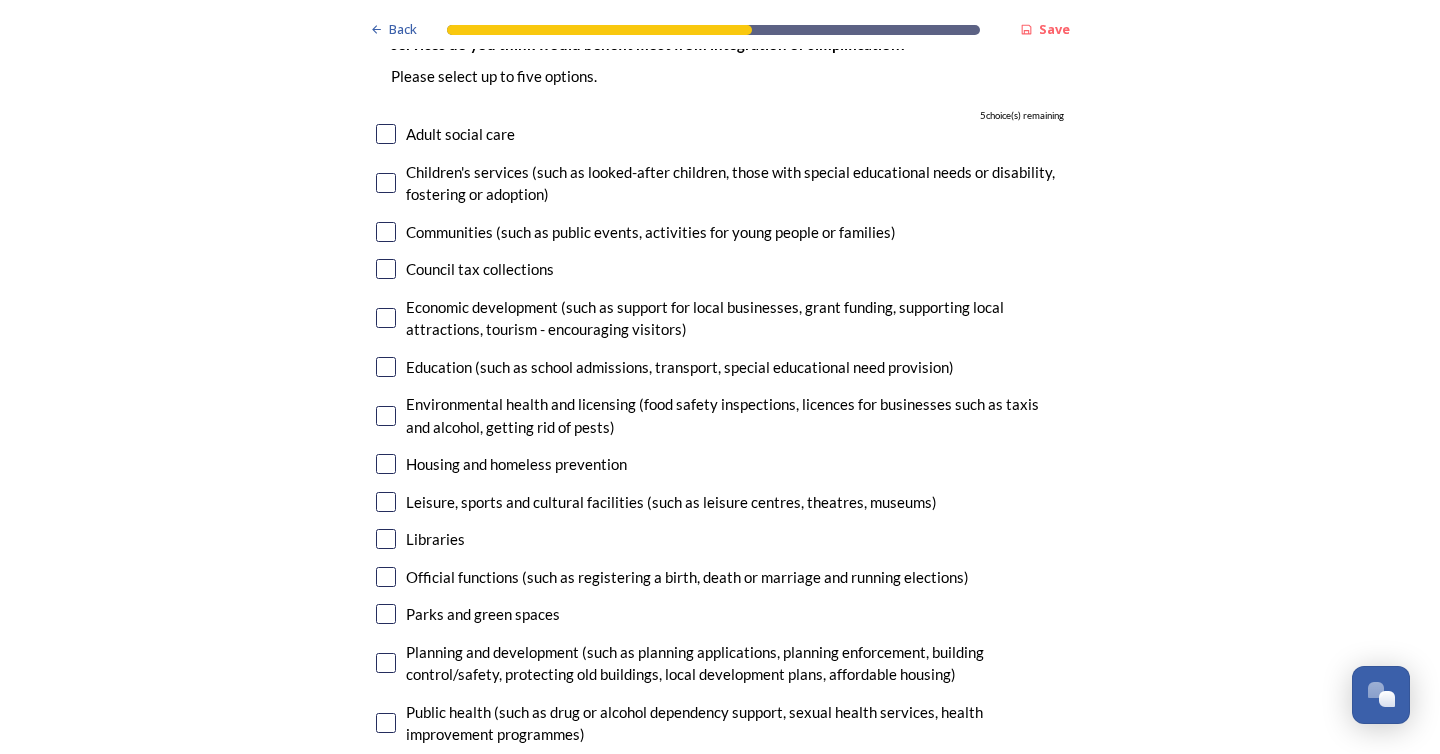 scroll, scrollTop: 5177, scrollLeft: 0, axis: vertical 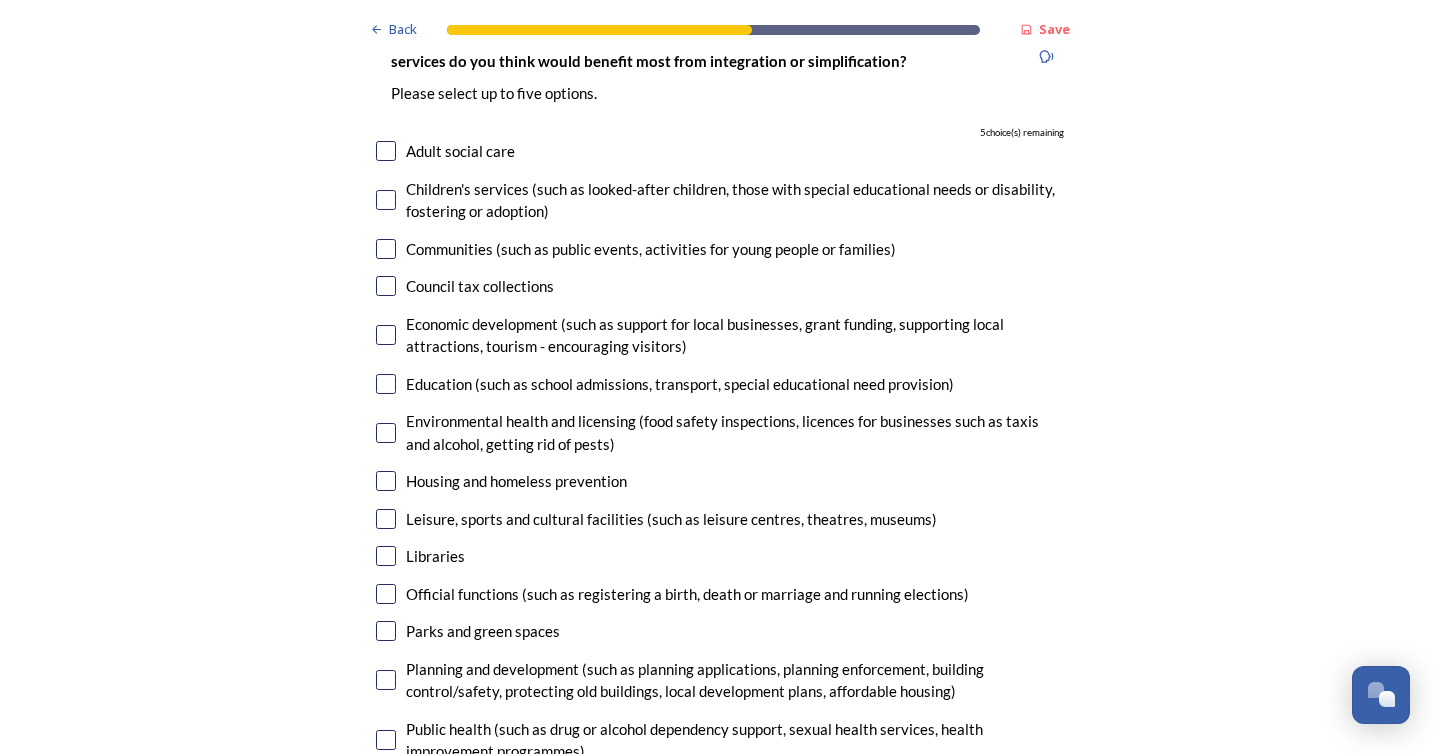 type on "Lack of accountability, local representation and more bureacracy," 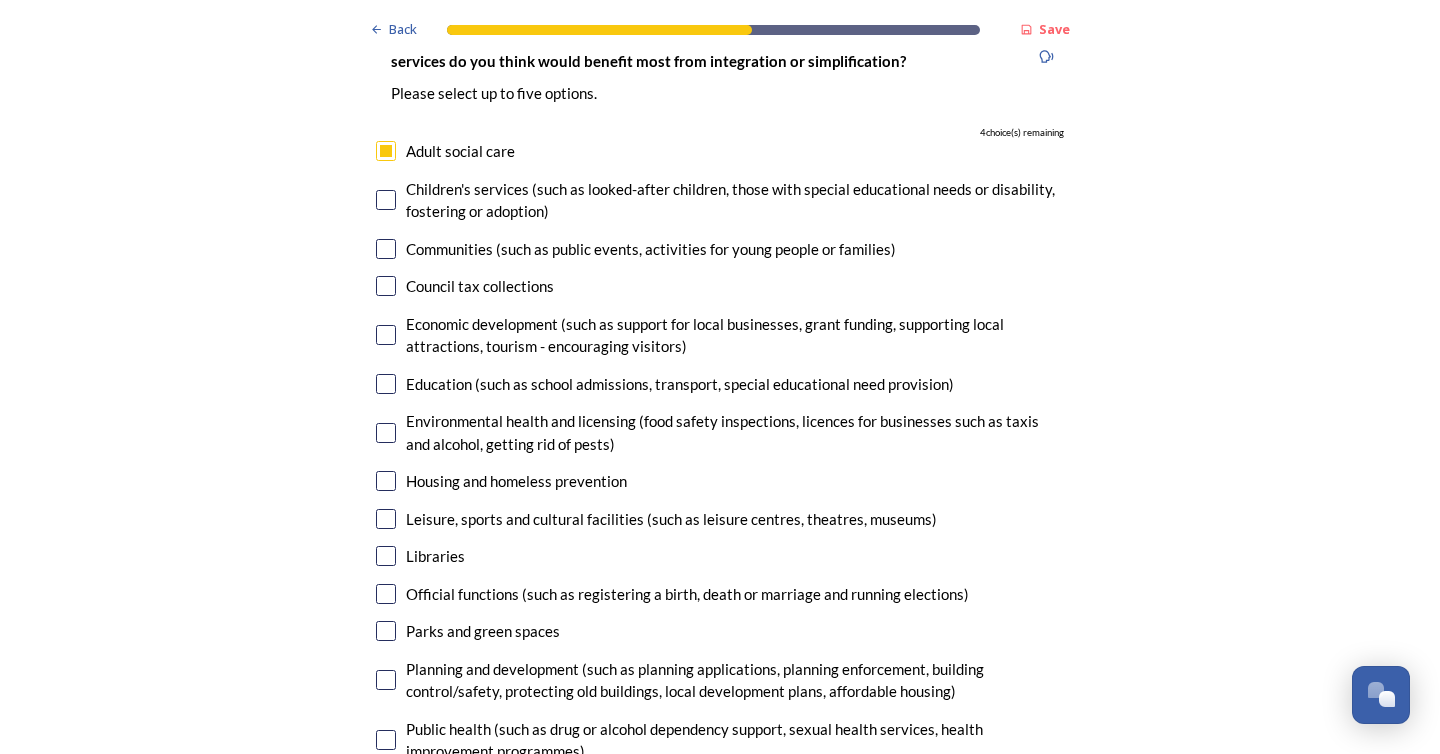 click at bounding box center [386, 200] 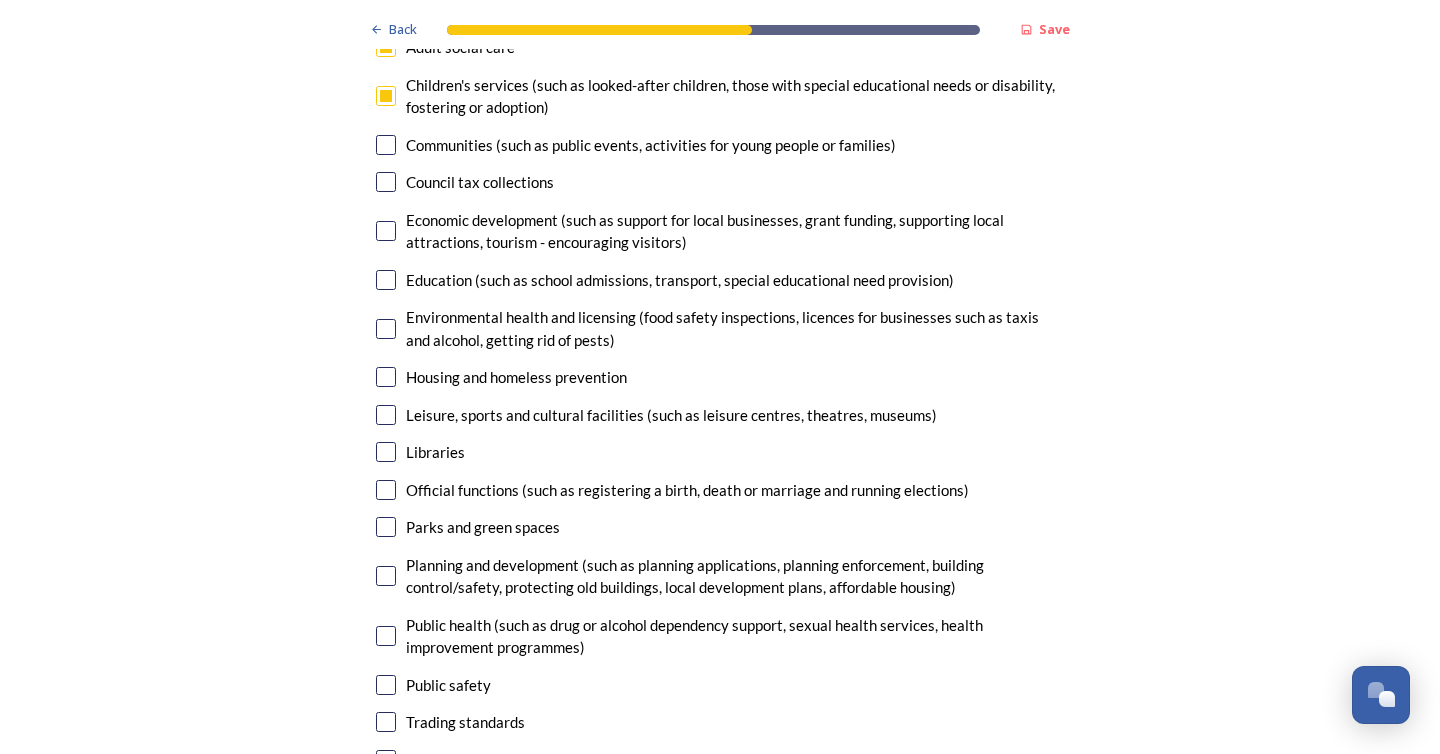 scroll, scrollTop: 5288, scrollLeft: 0, axis: vertical 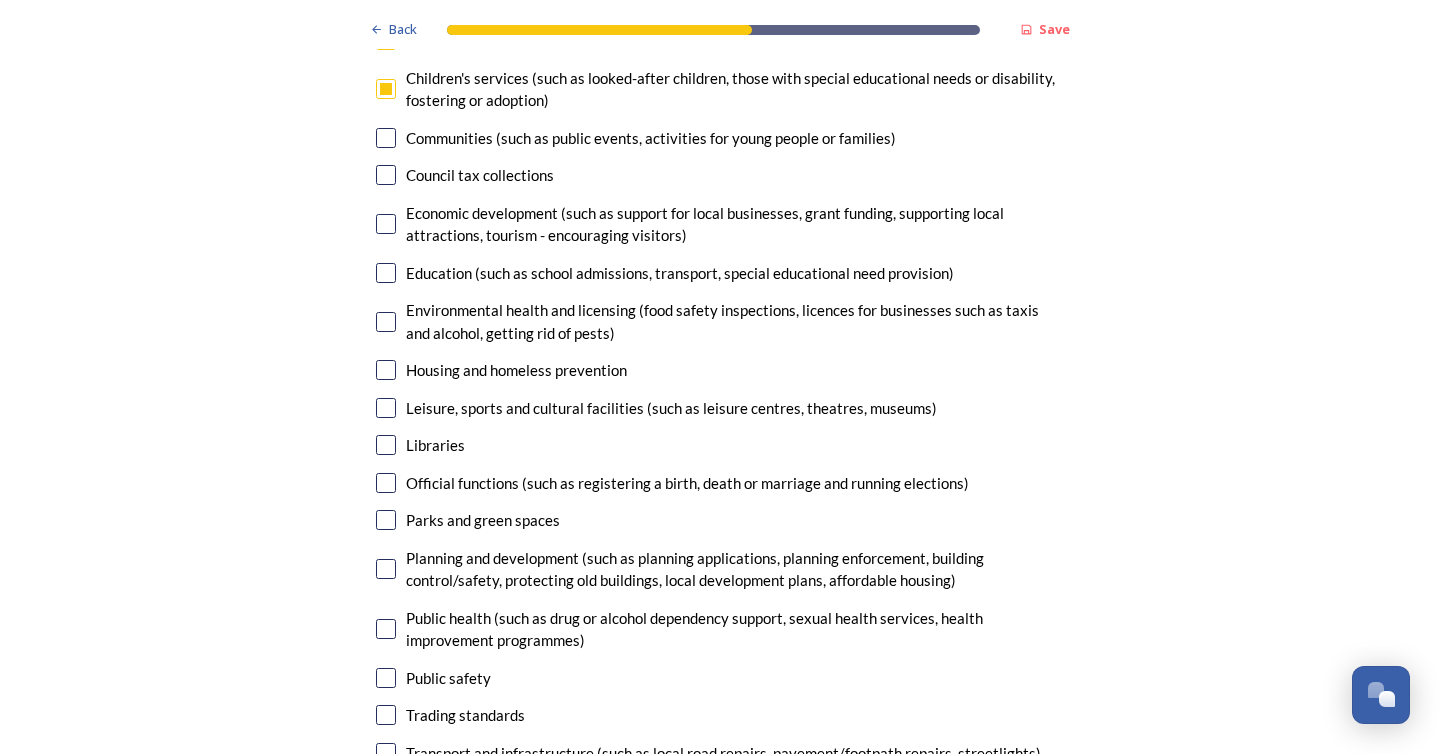 click at bounding box center [386, 175] 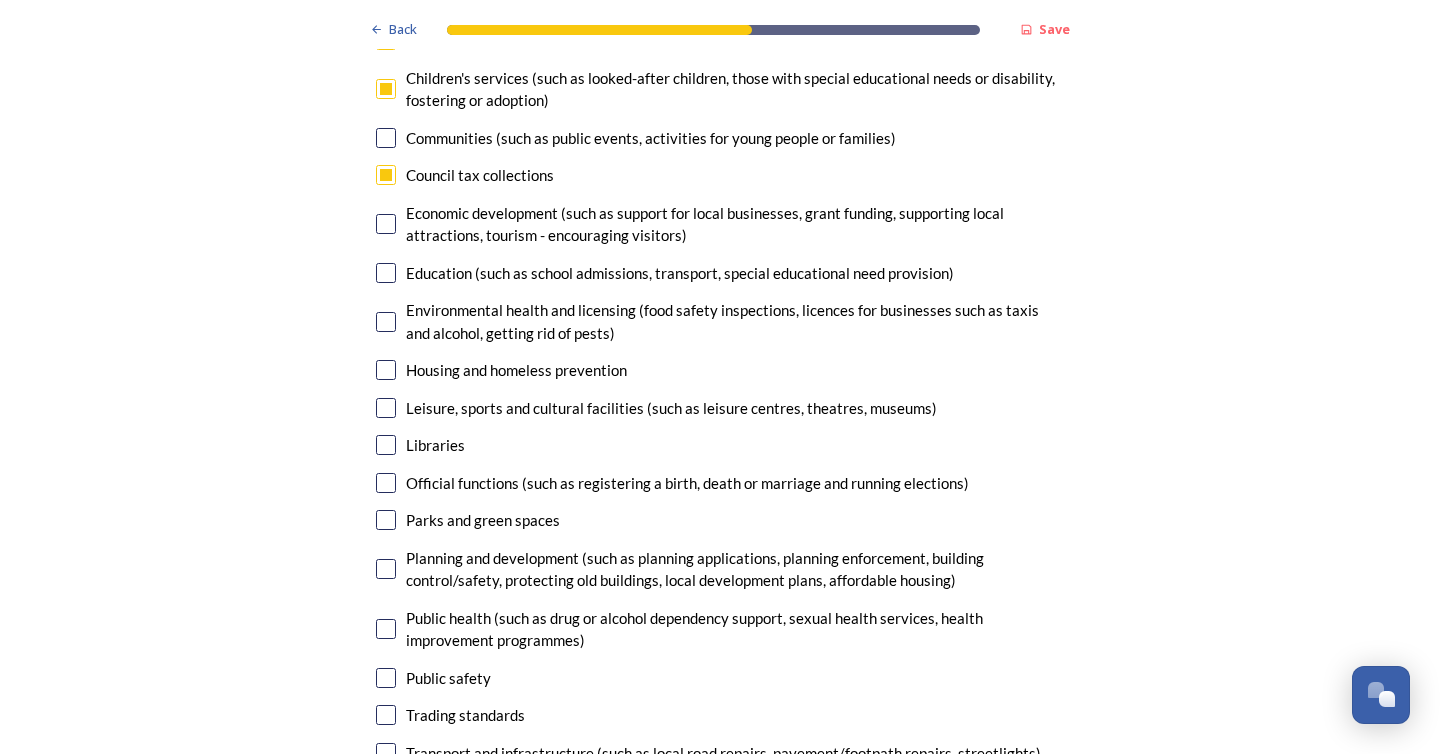 click at bounding box center (386, 224) 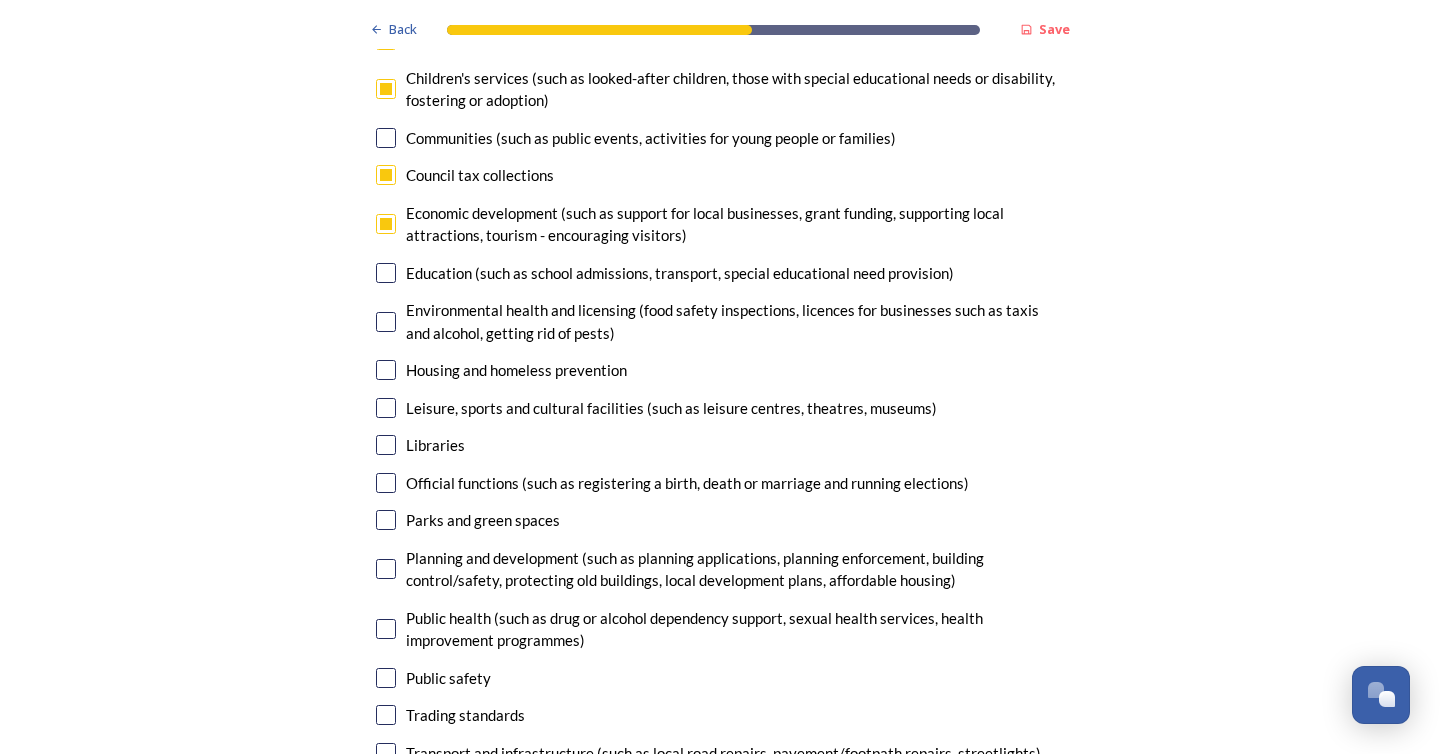 click at bounding box center [386, 273] 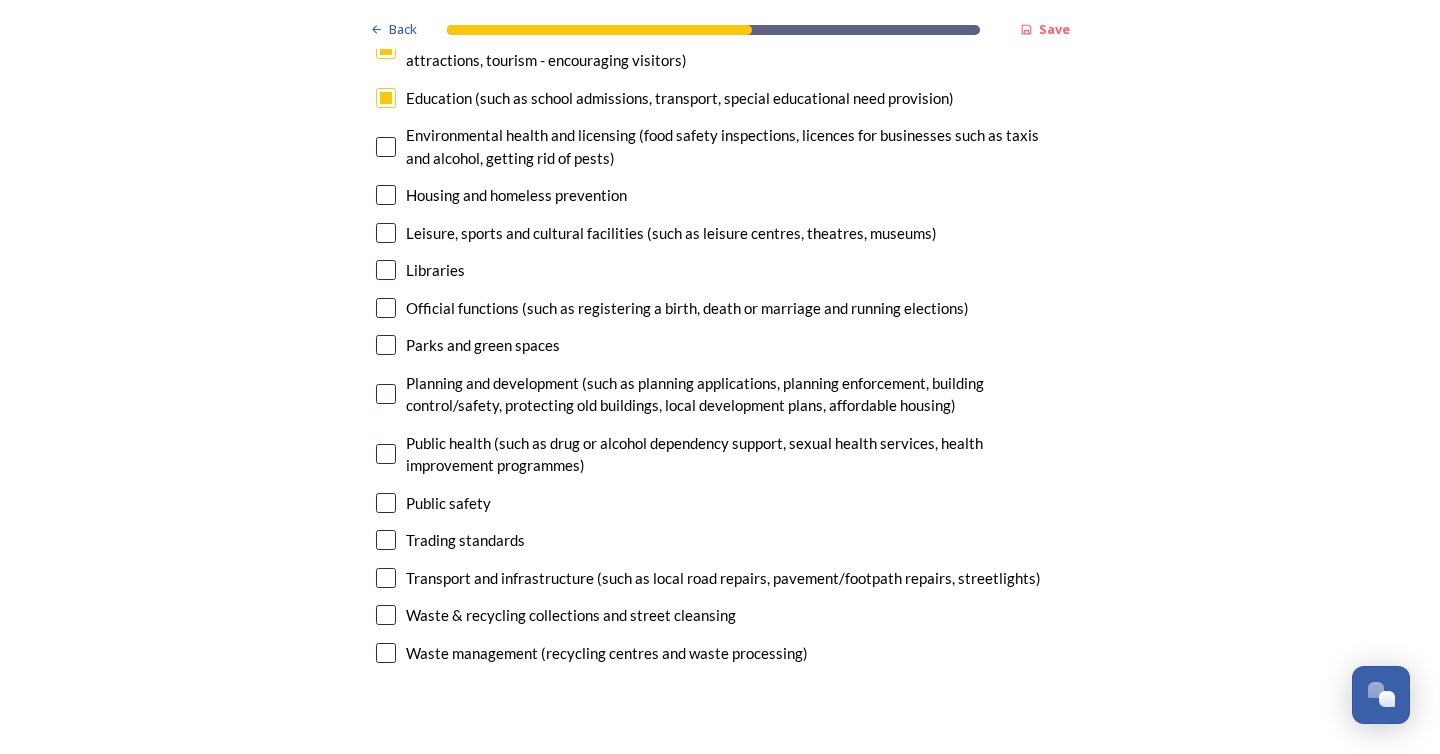 scroll, scrollTop: 5470, scrollLeft: 0, axis: vertical 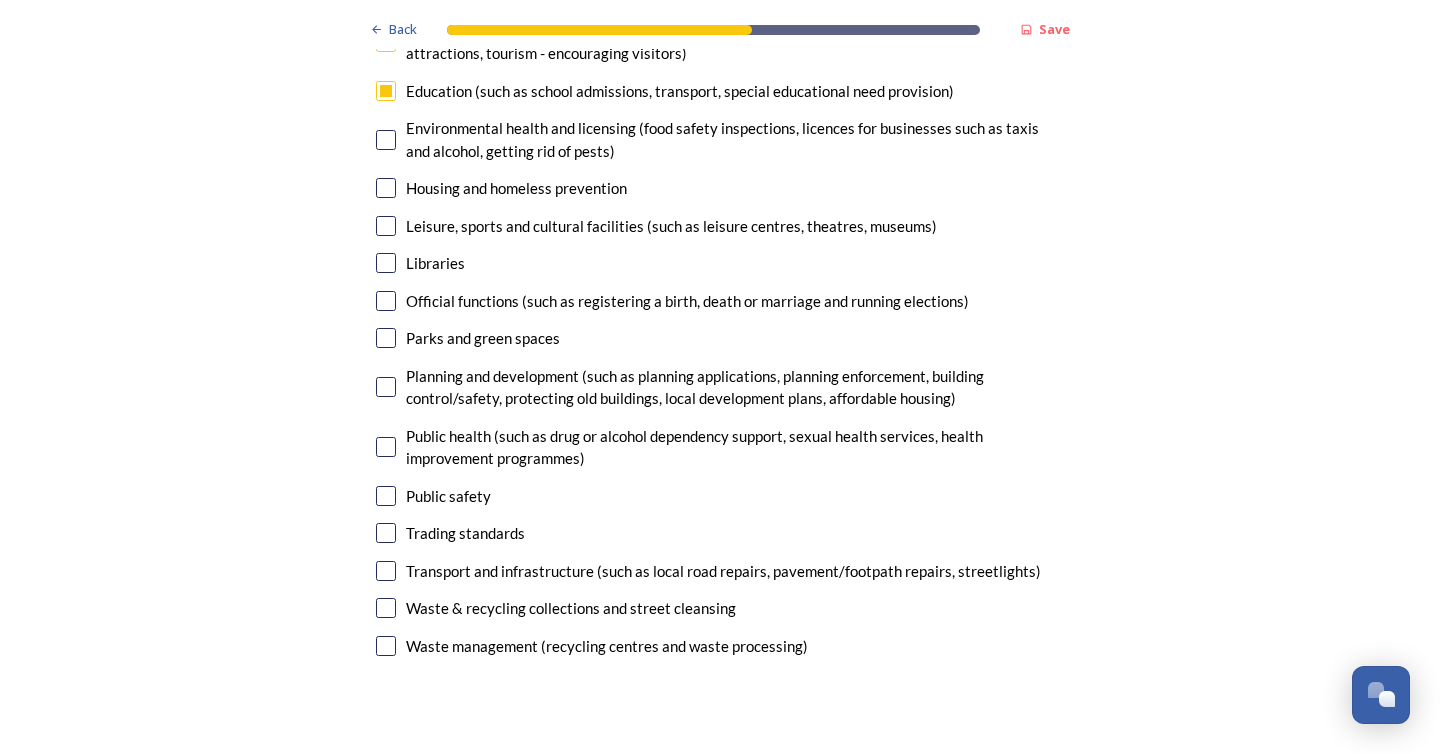 click at bounding box center (386, 140) 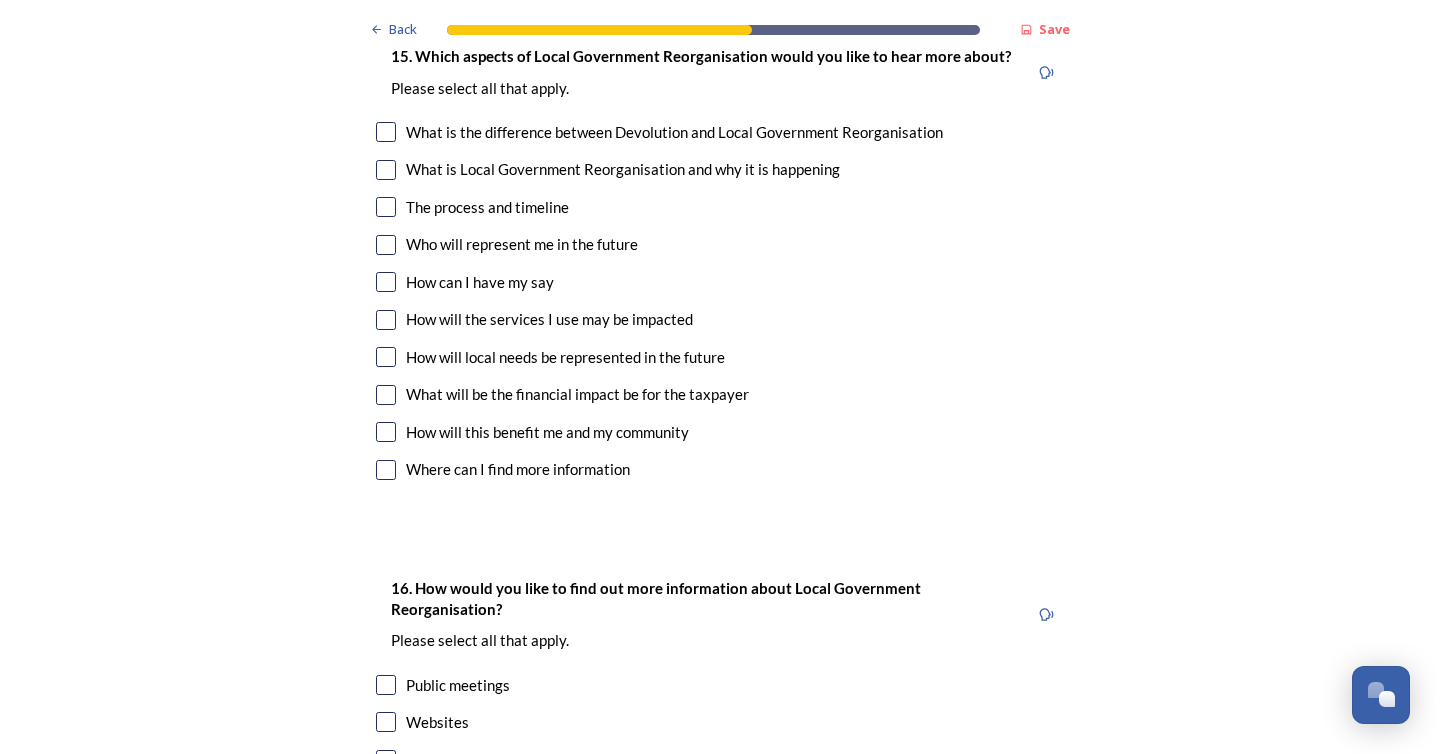 scroll, scrollTop: 6188, scrollLeft: 0, axis: vertical 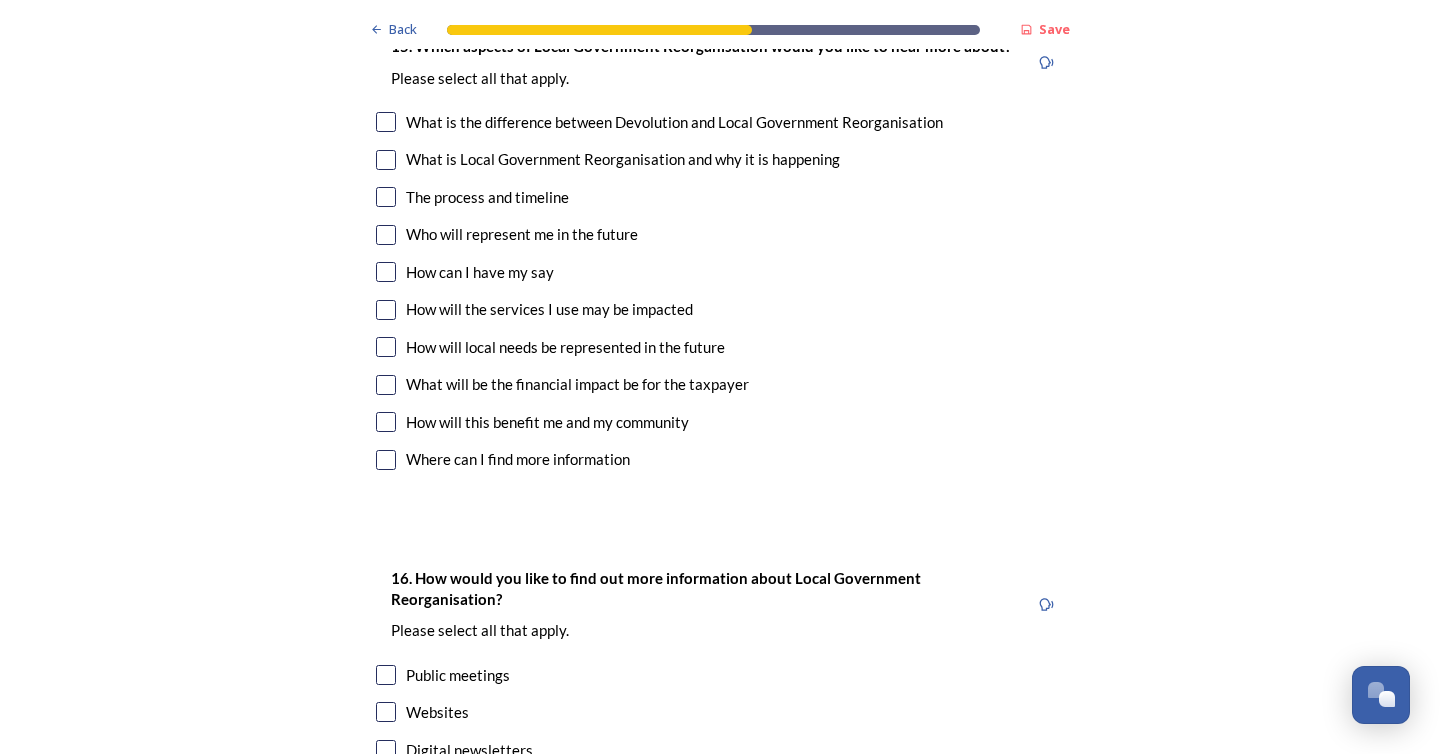 click at bounding box center [386, 122] 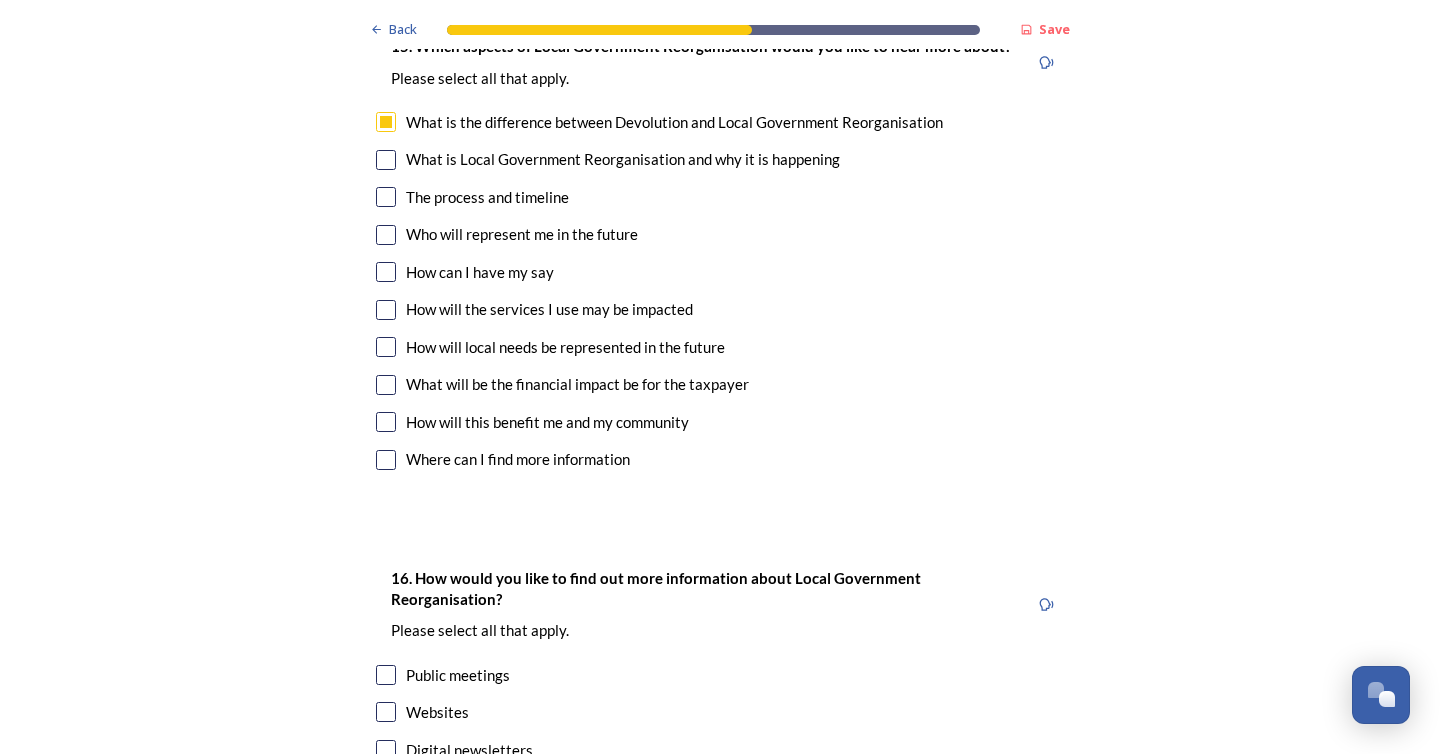 click at bounding box center (386, 197) 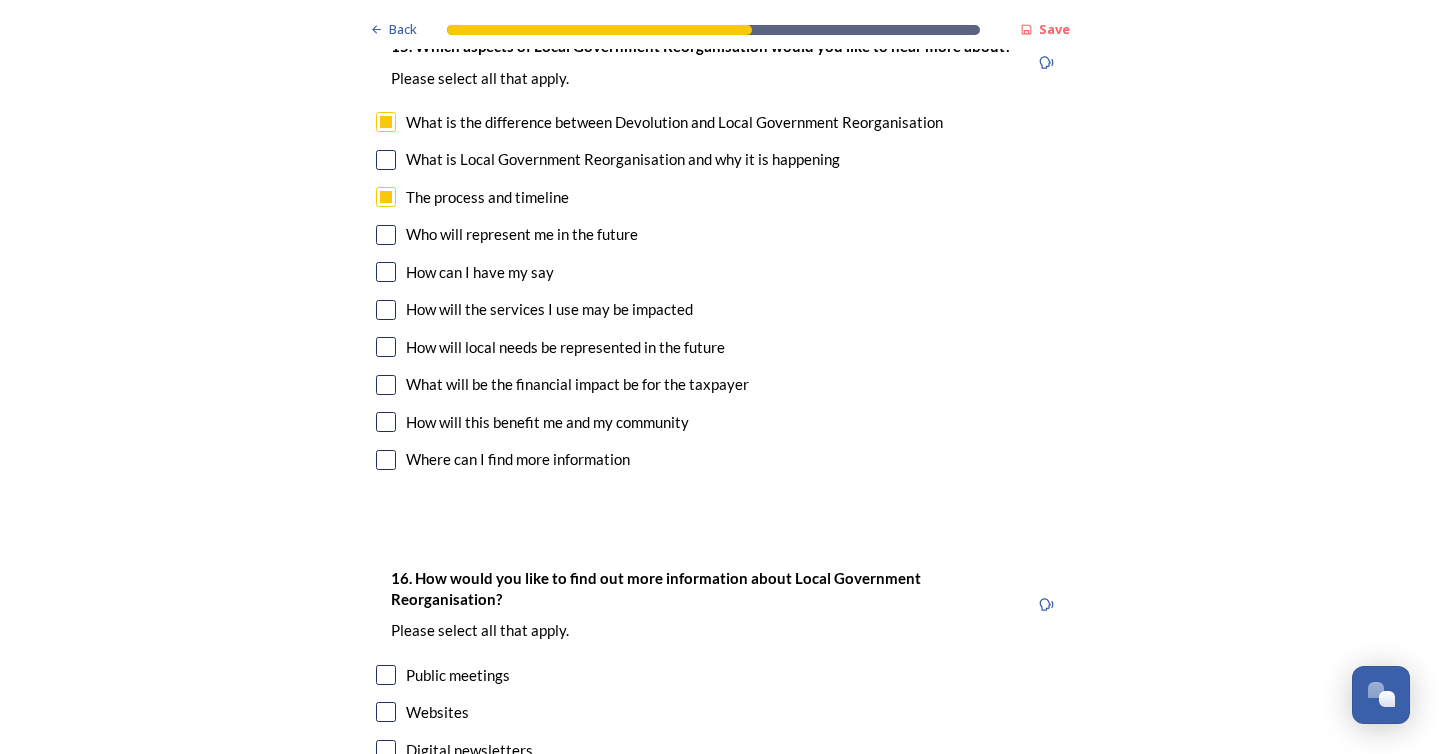 click at bounding box center (386, 235) 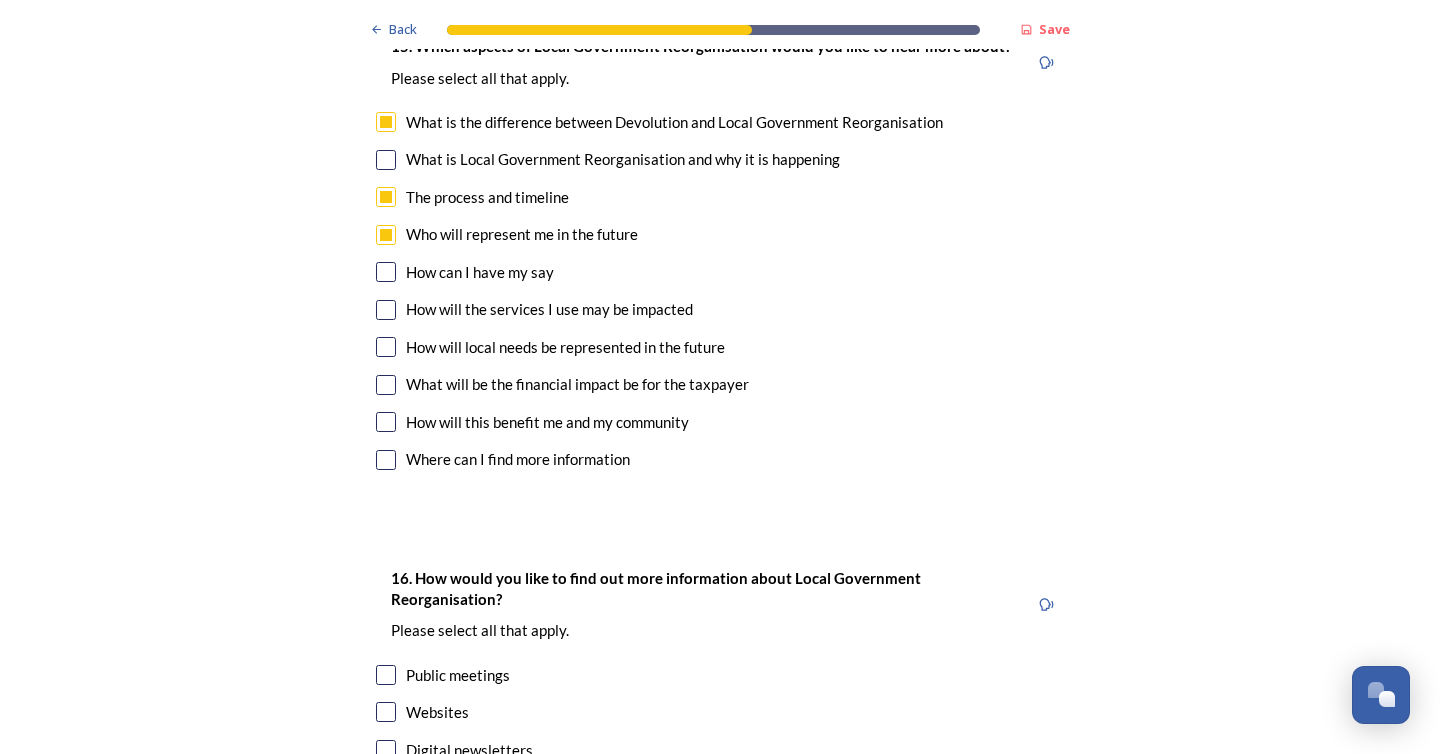 click at bounding box center [386, 272] 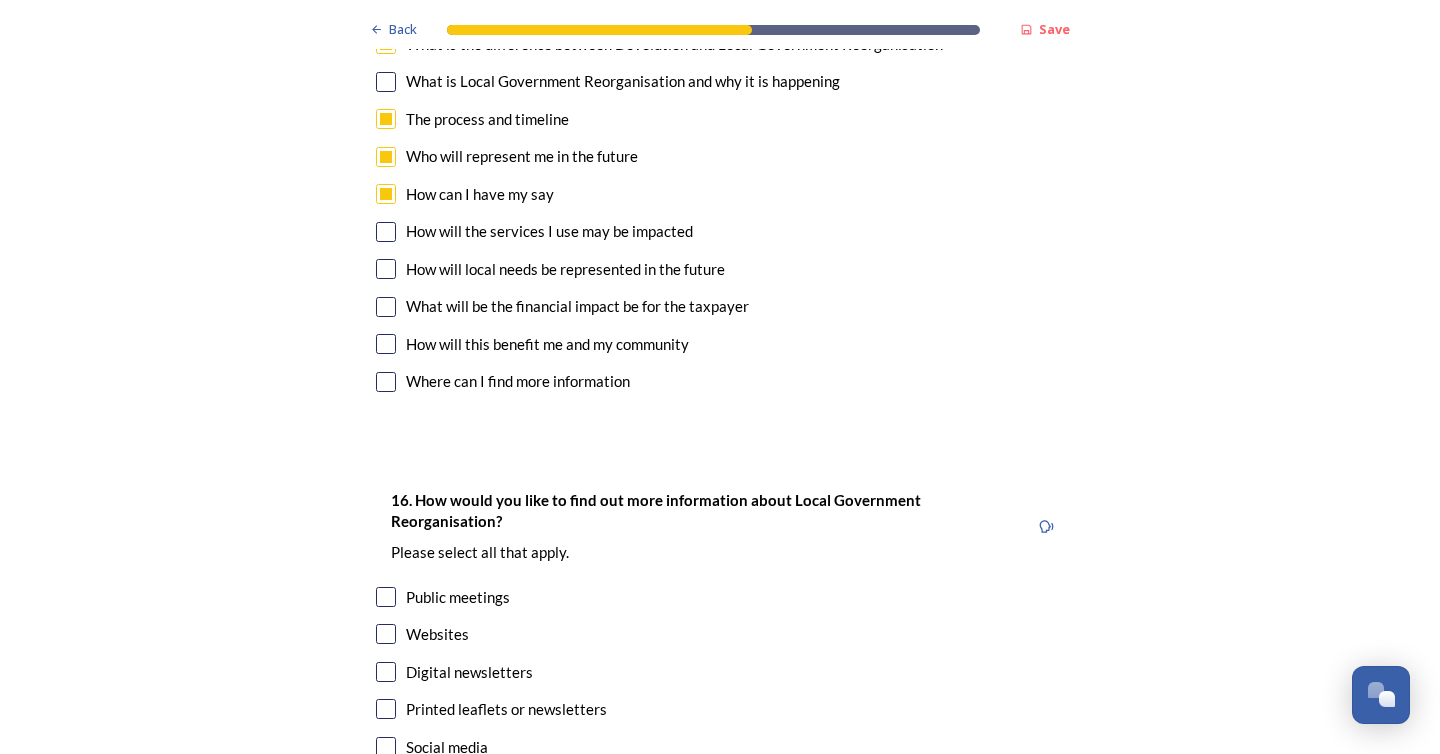 scroll, scrollTop: 6290, scrollLeft: 0, axis: vertical 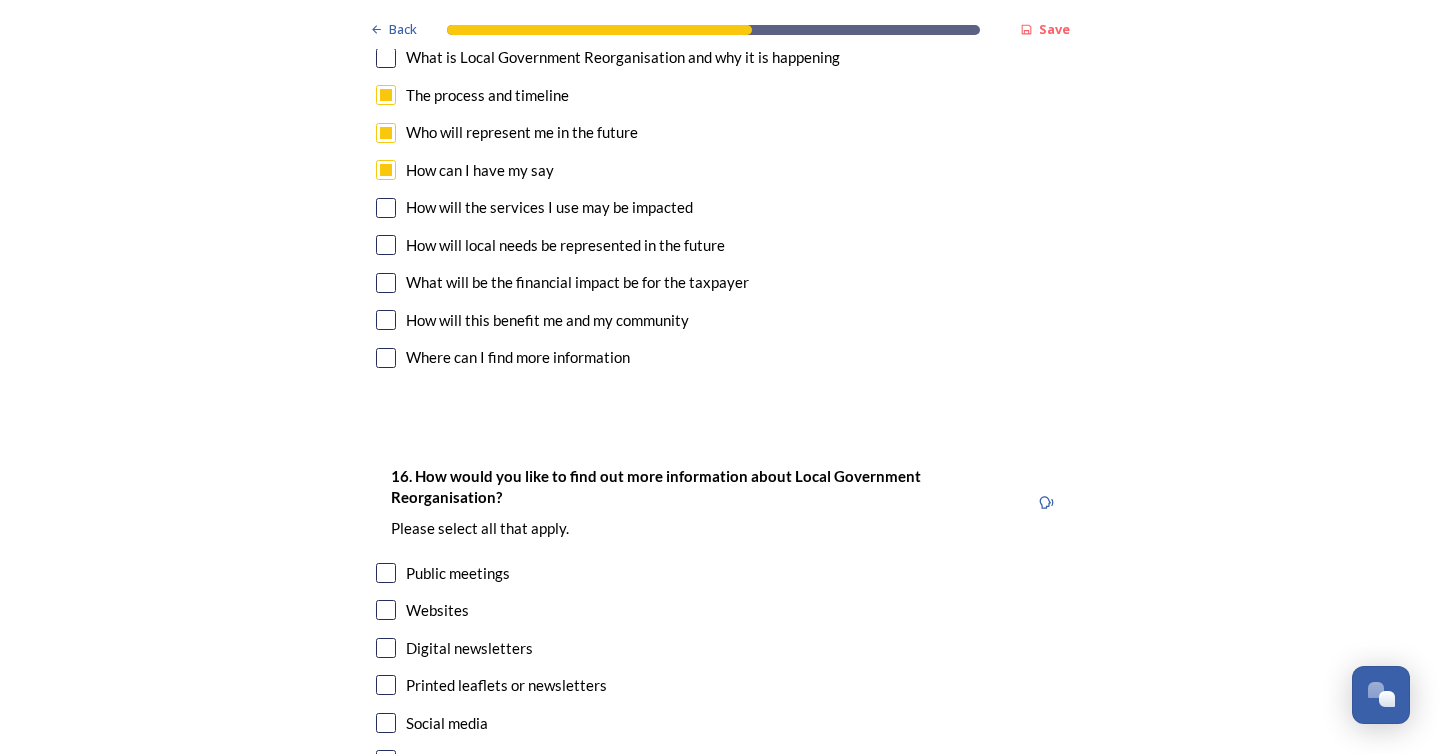 click at bounding box center (386, 245) 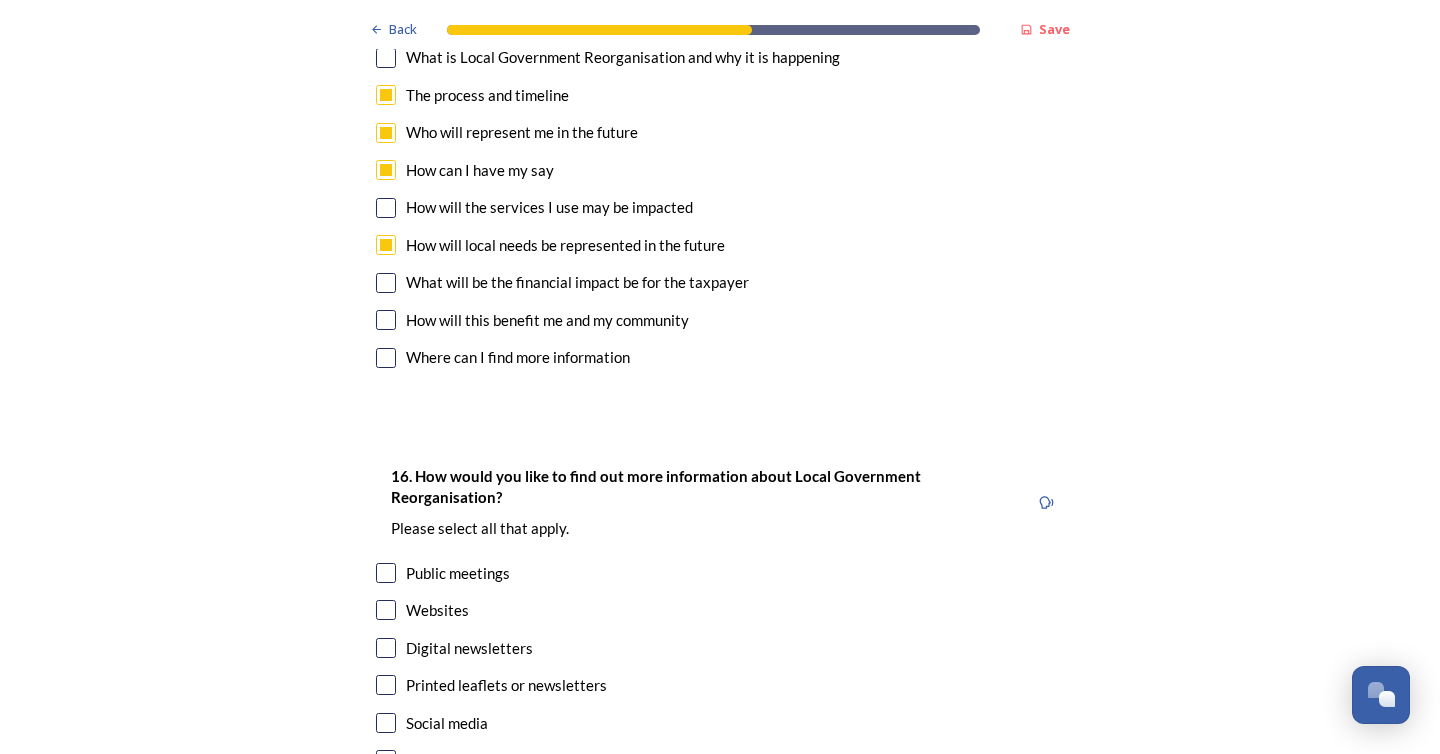 click at bounding box center (386, 283) 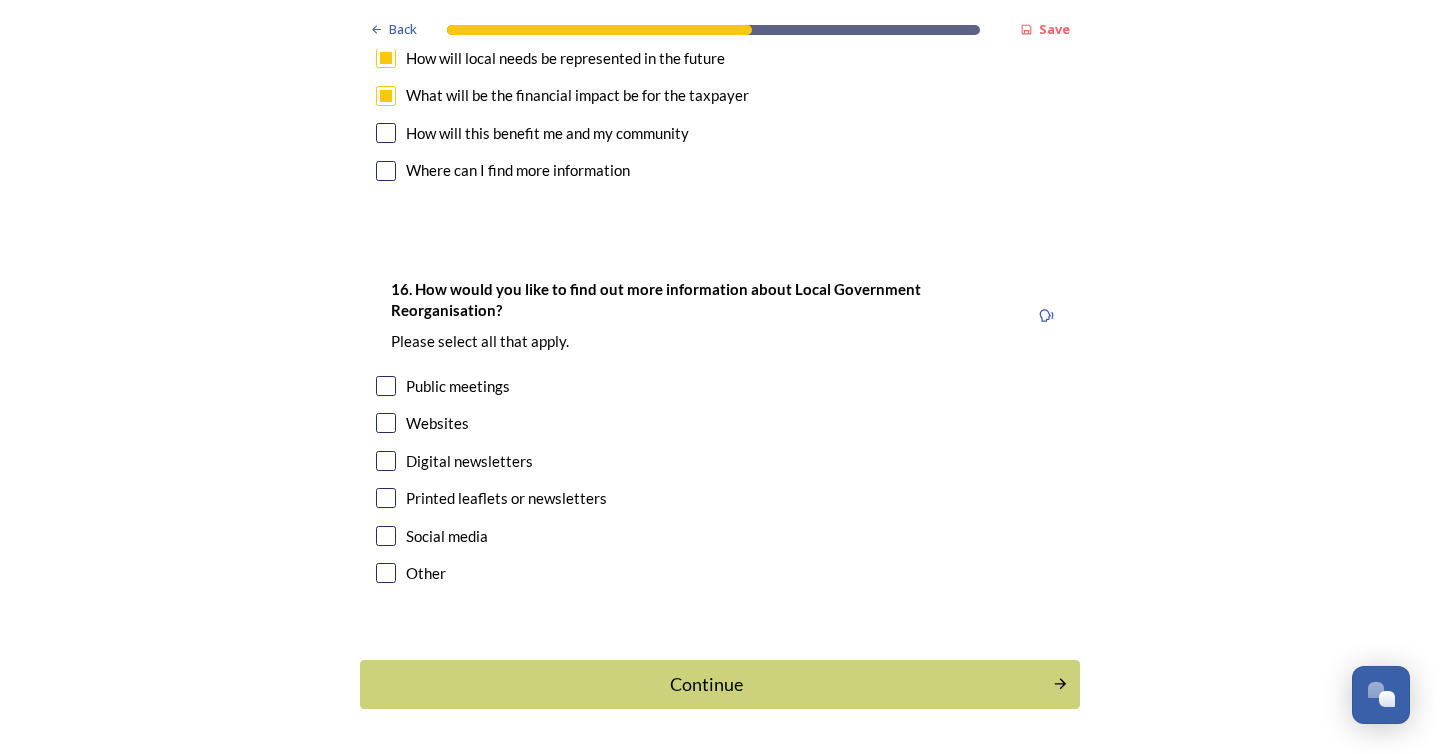 scroll, scrollTop: 6544, scrollLeft: 0, axis: vertical 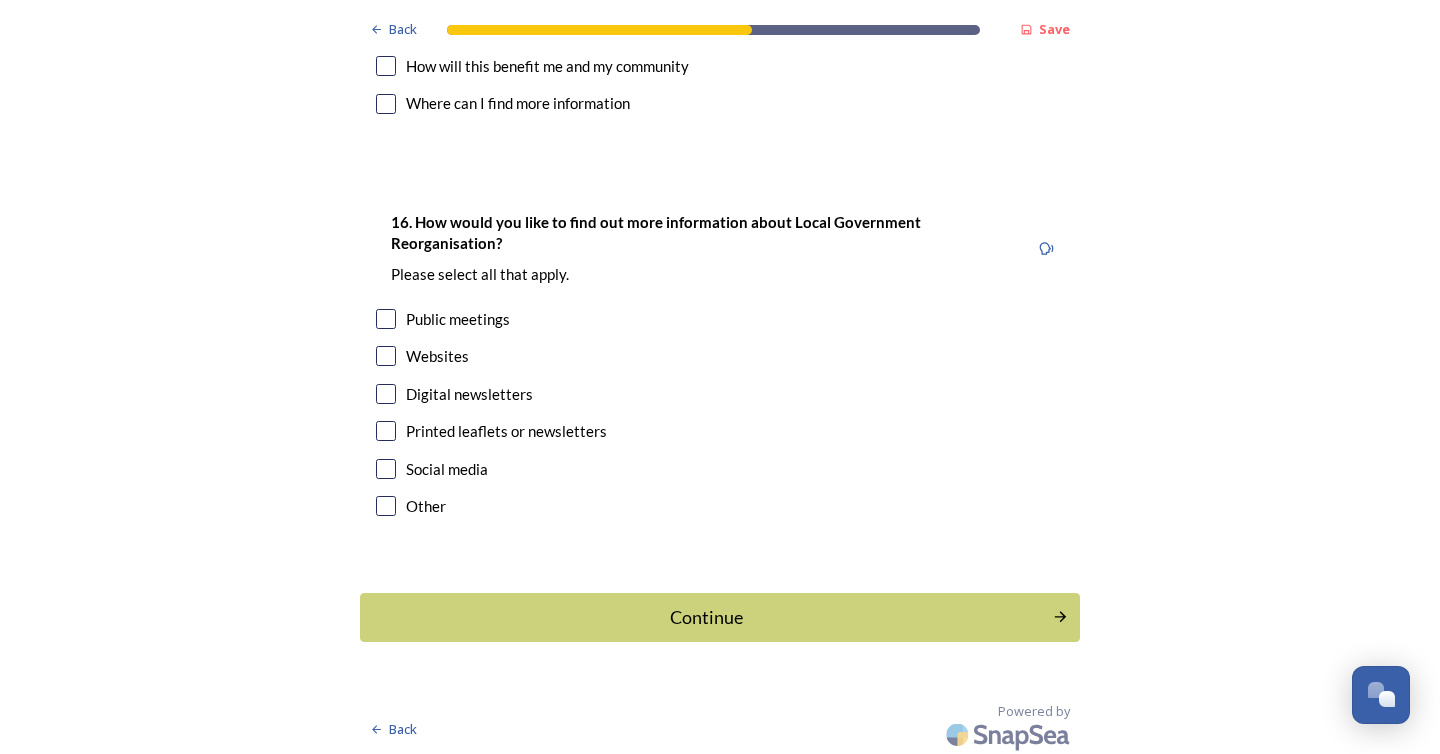 click at bounding box center [386, 356] 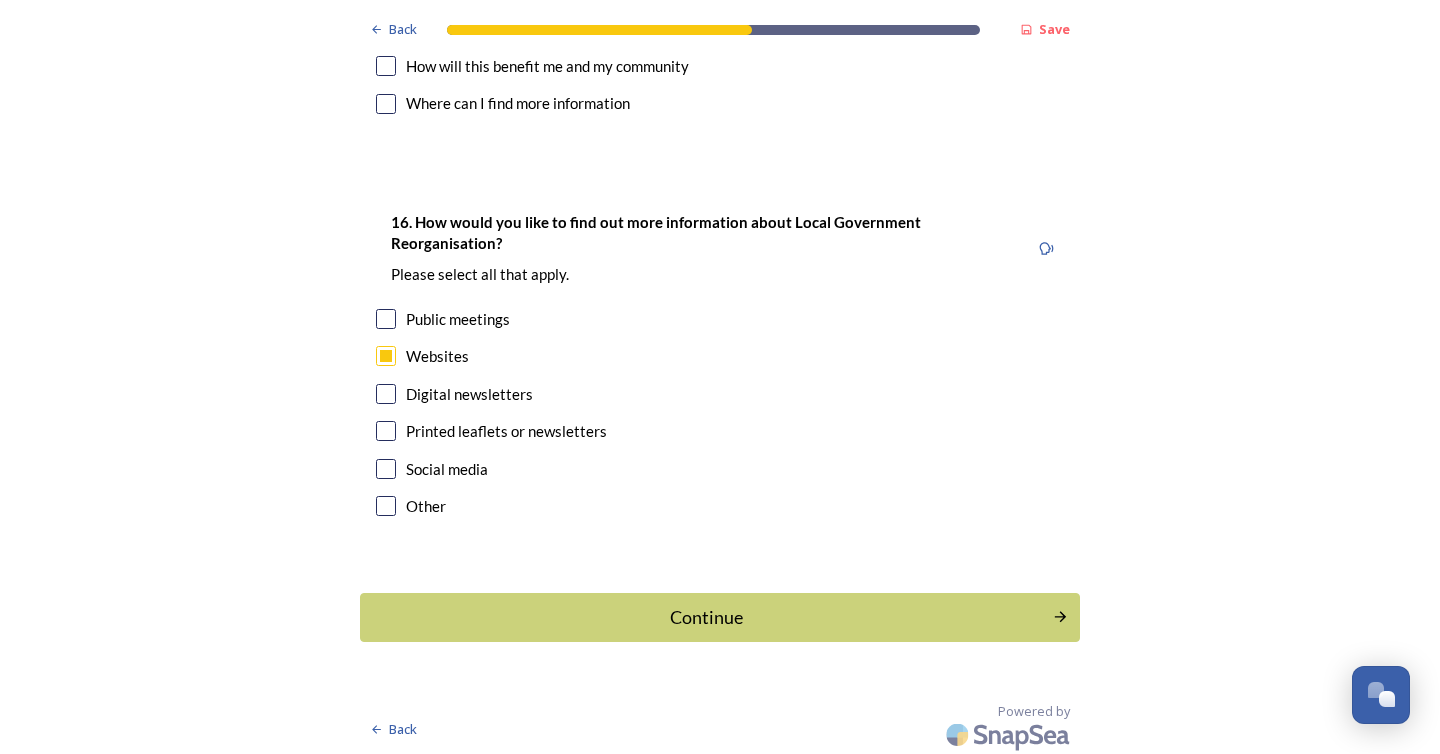 click at bounding box center [386, 394] 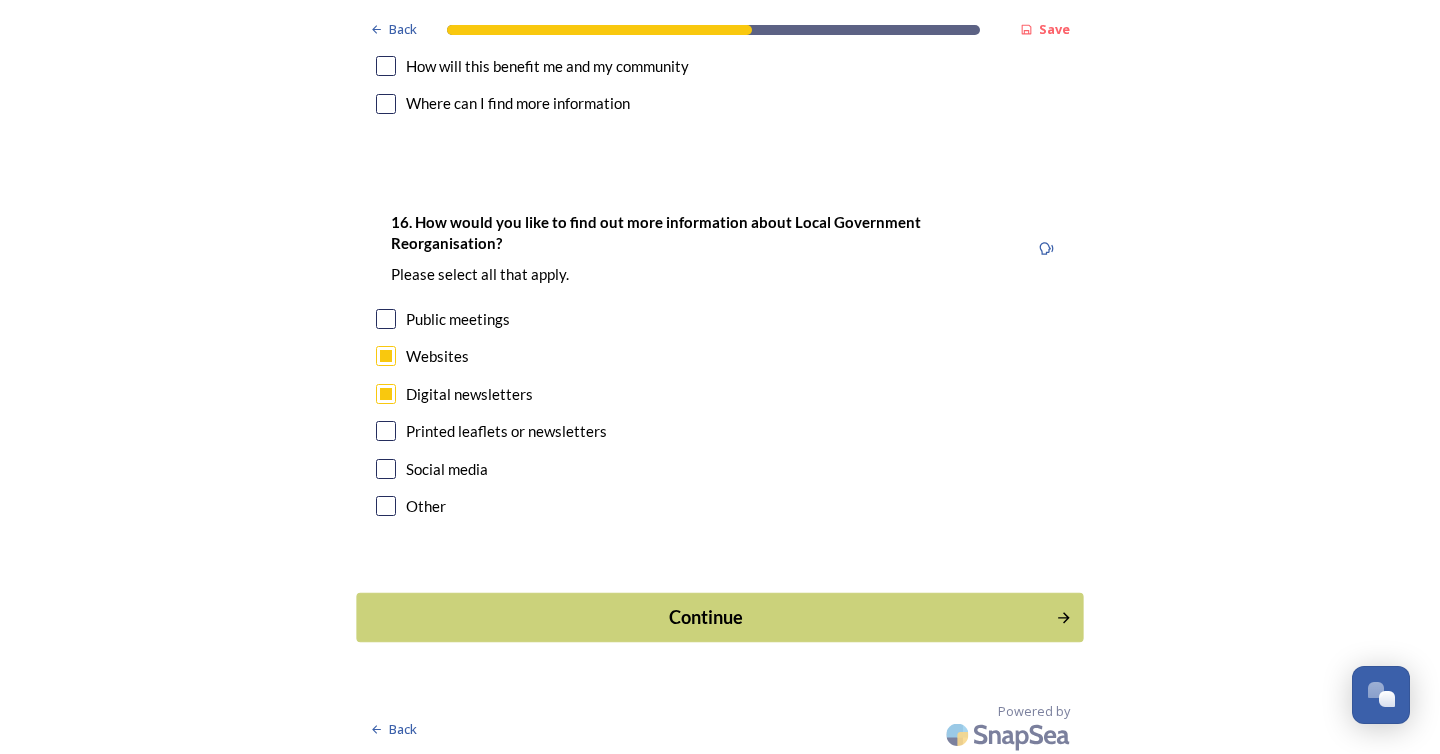 click on "Continue" at bounding box center [706, 617] 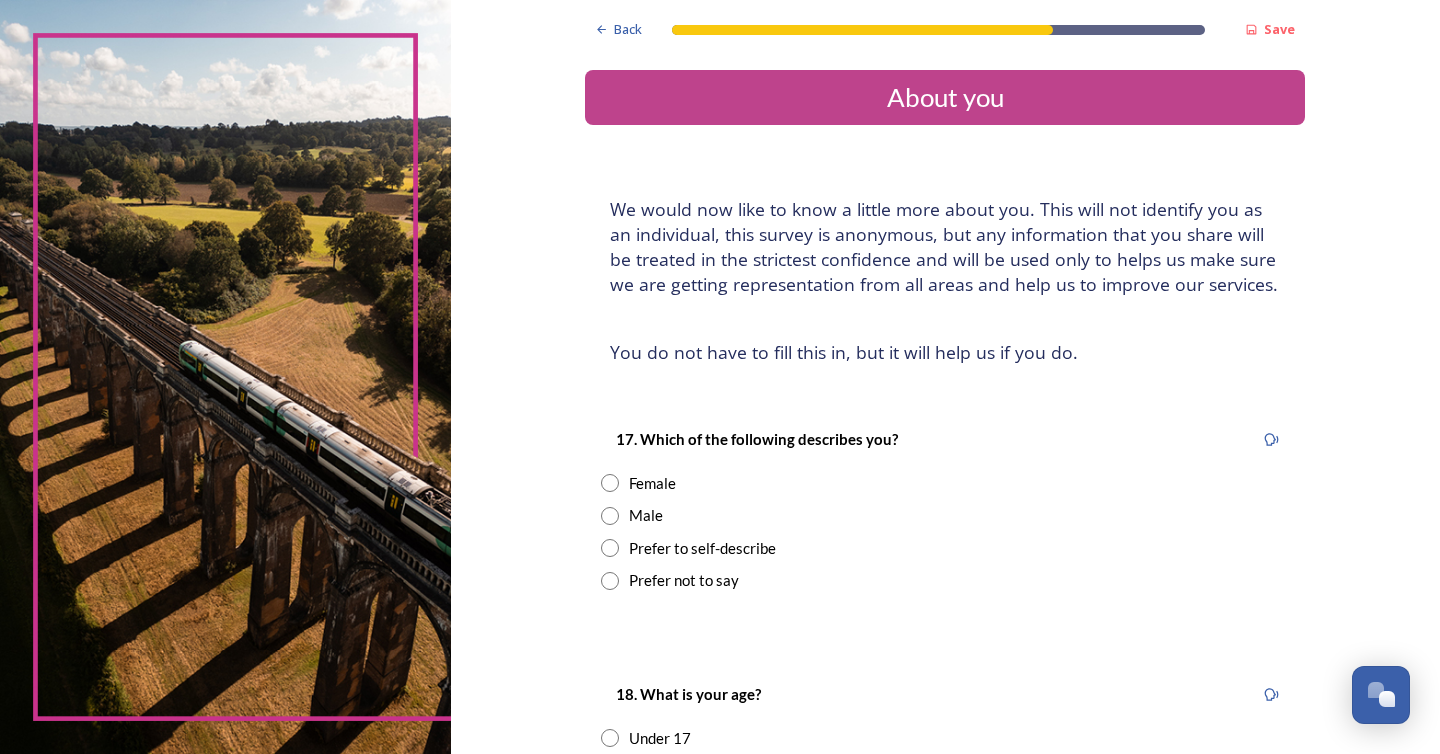 click at bounding box center (610, 516) 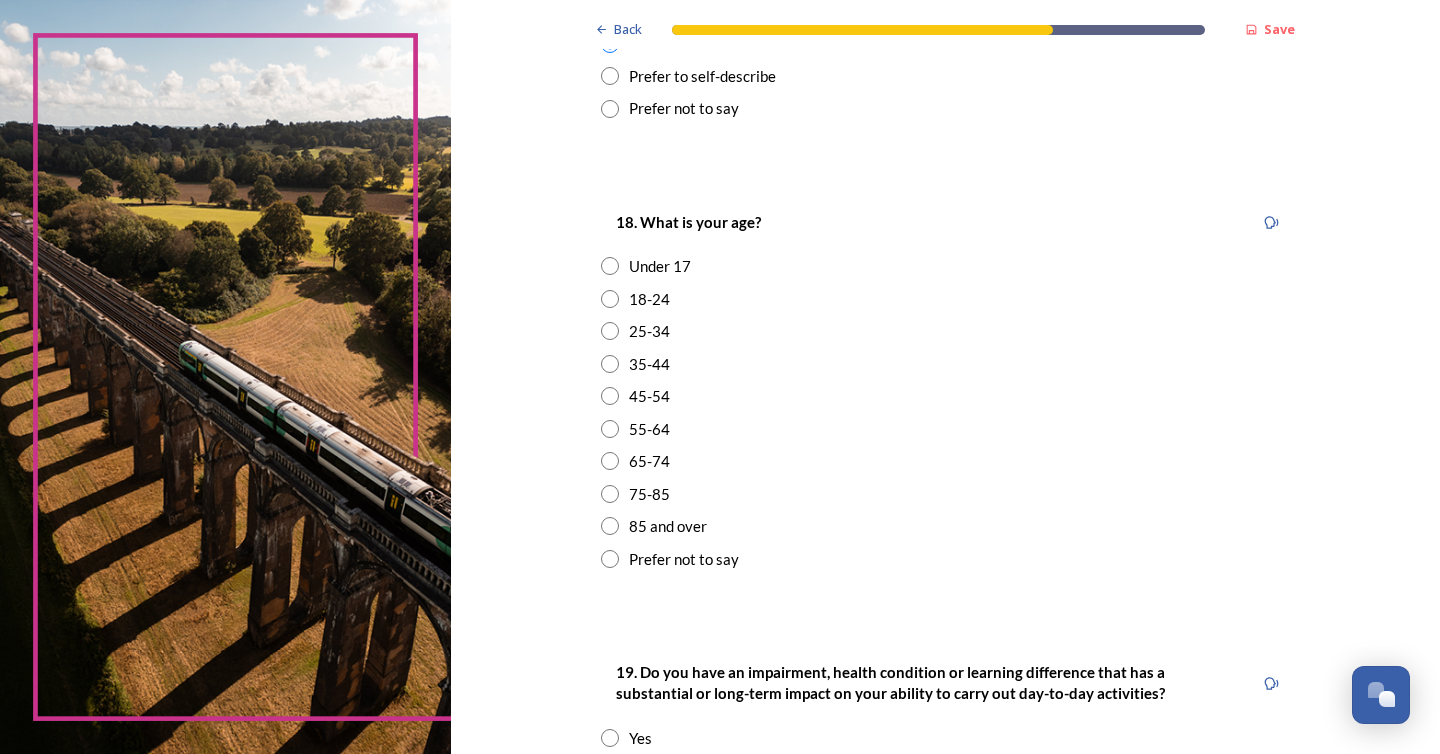 scroll, scrollTop: 599, scrollLeft: 0, axis: vertical 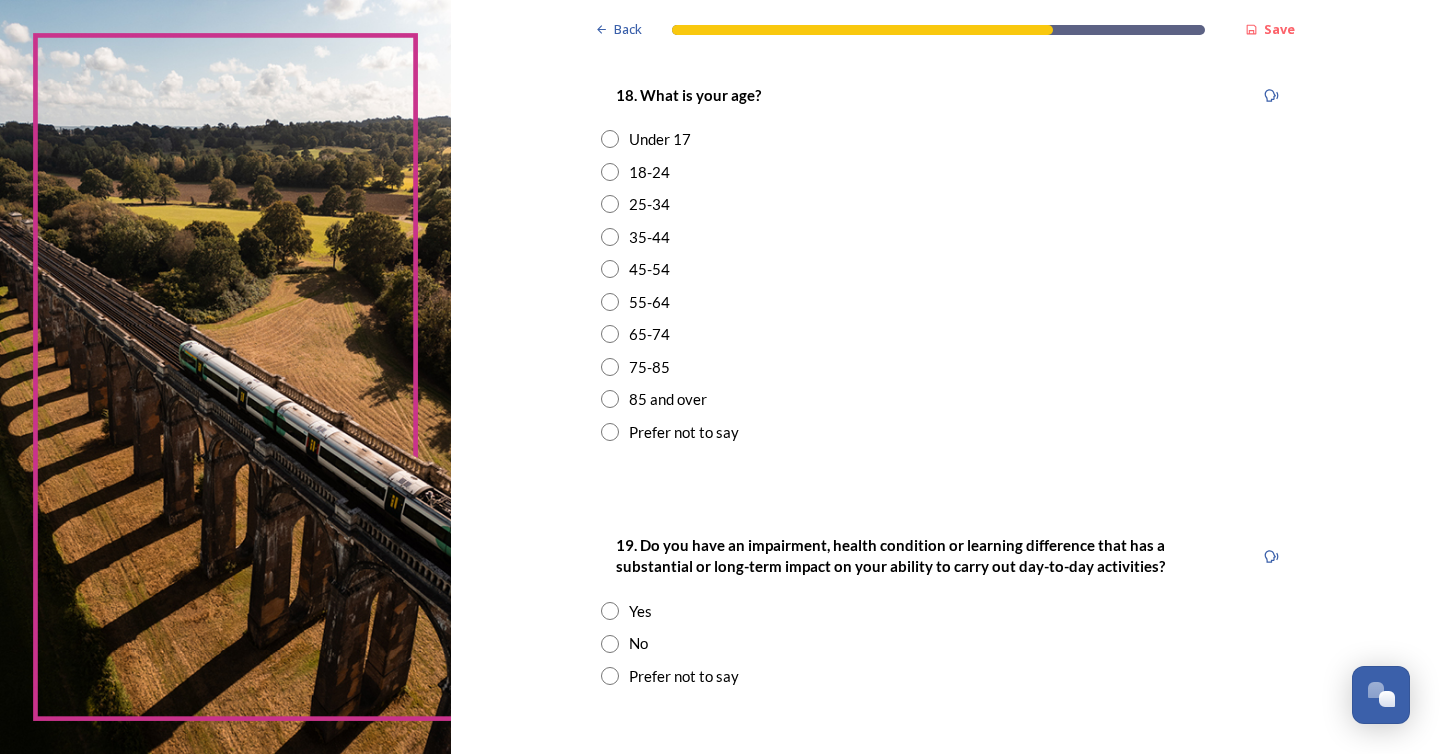 click at bounding box center [610, 302] 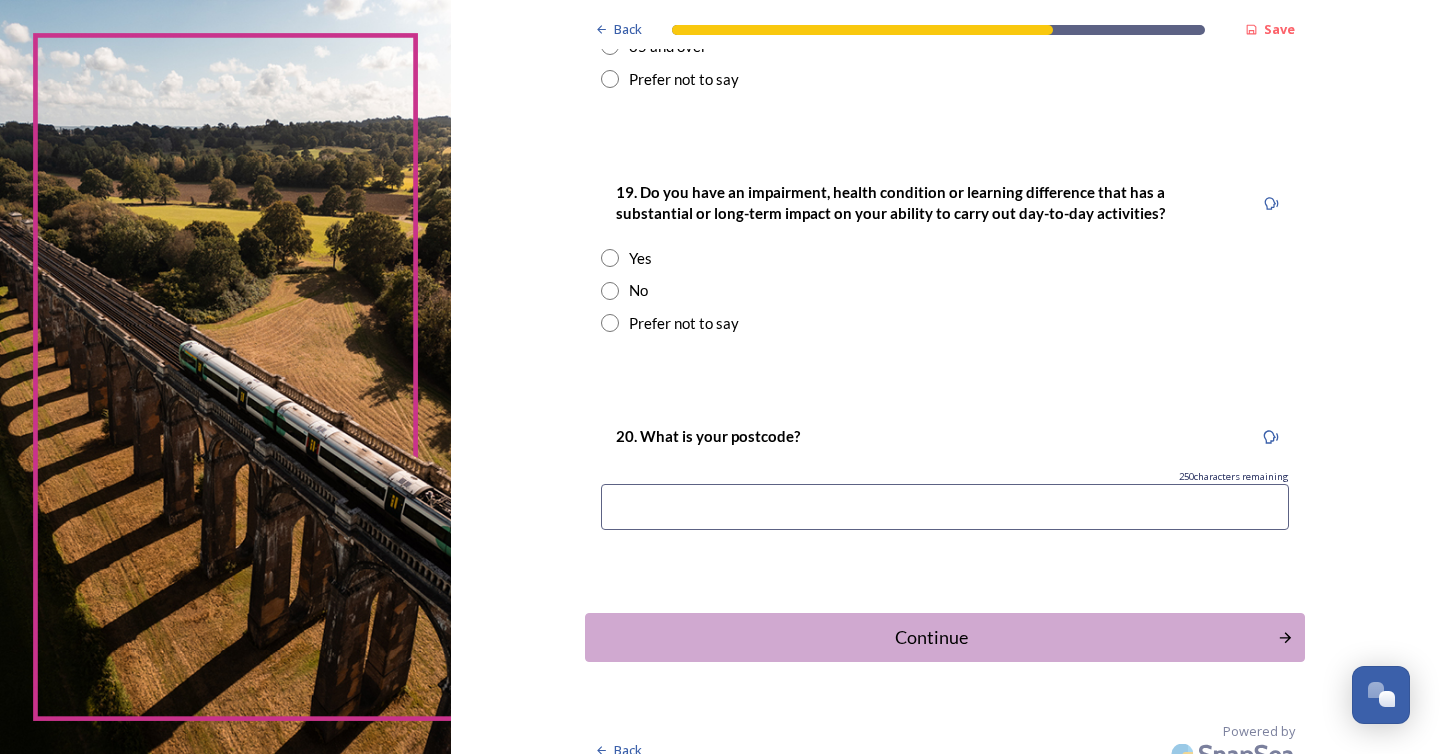 scroll, scrollTop: 974, scrollLeft: 0, axis: vertical 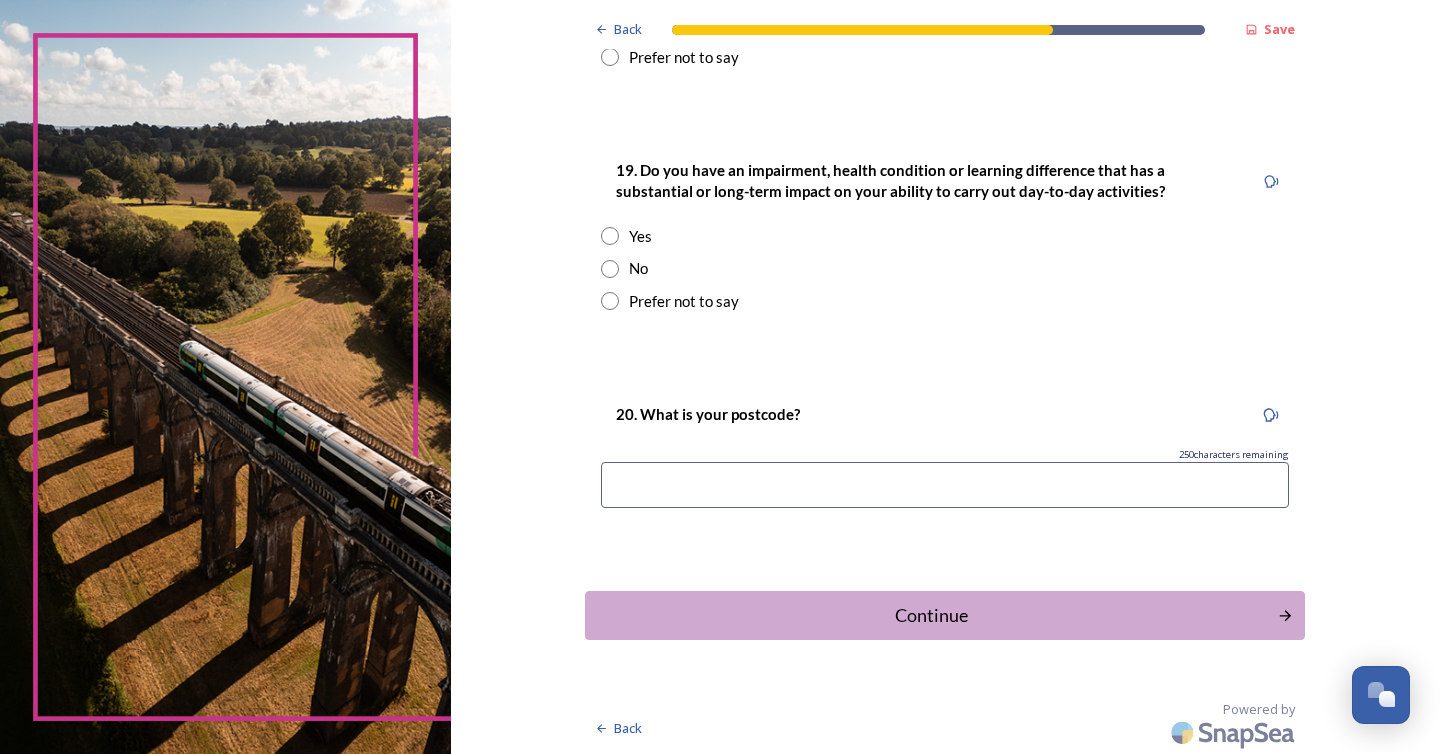 click at bounding box center (610, 269) 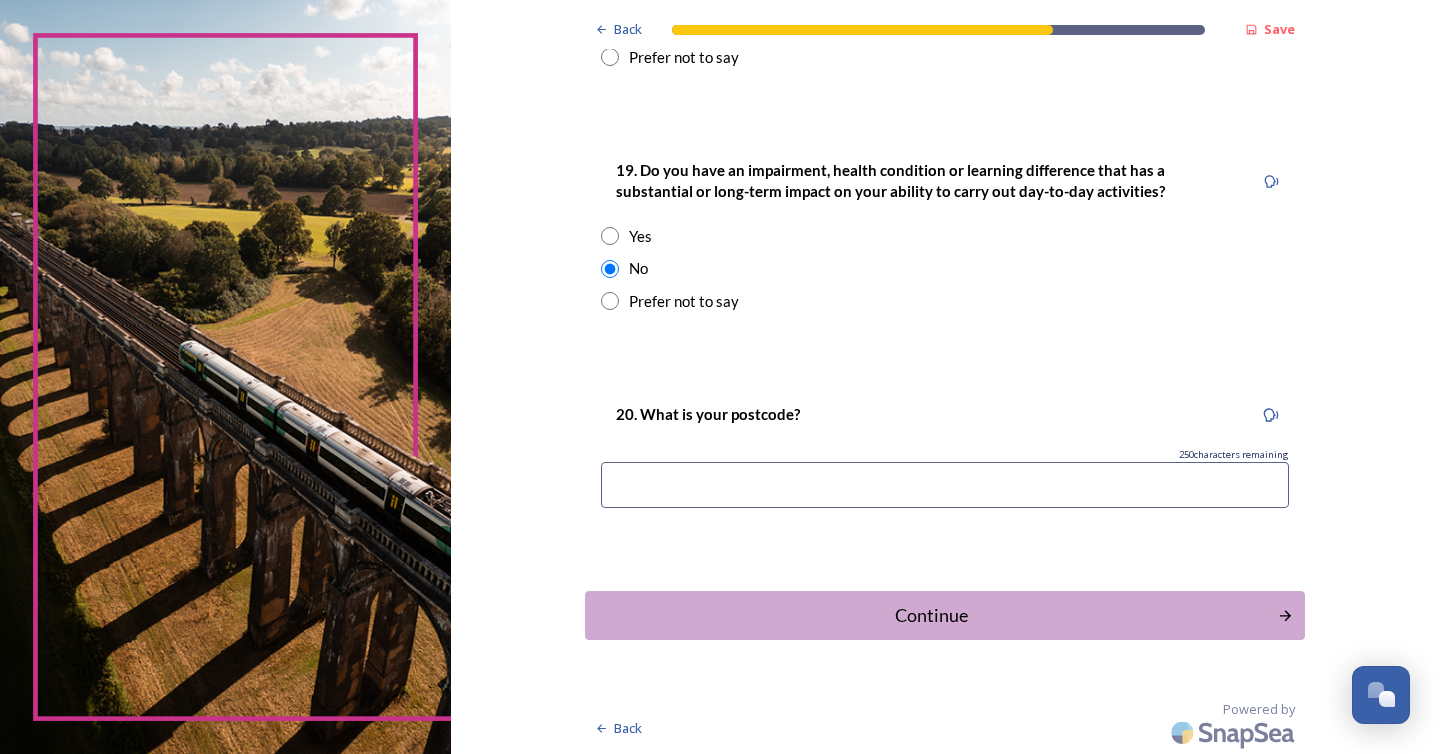 click at bounding box center [945, 485] 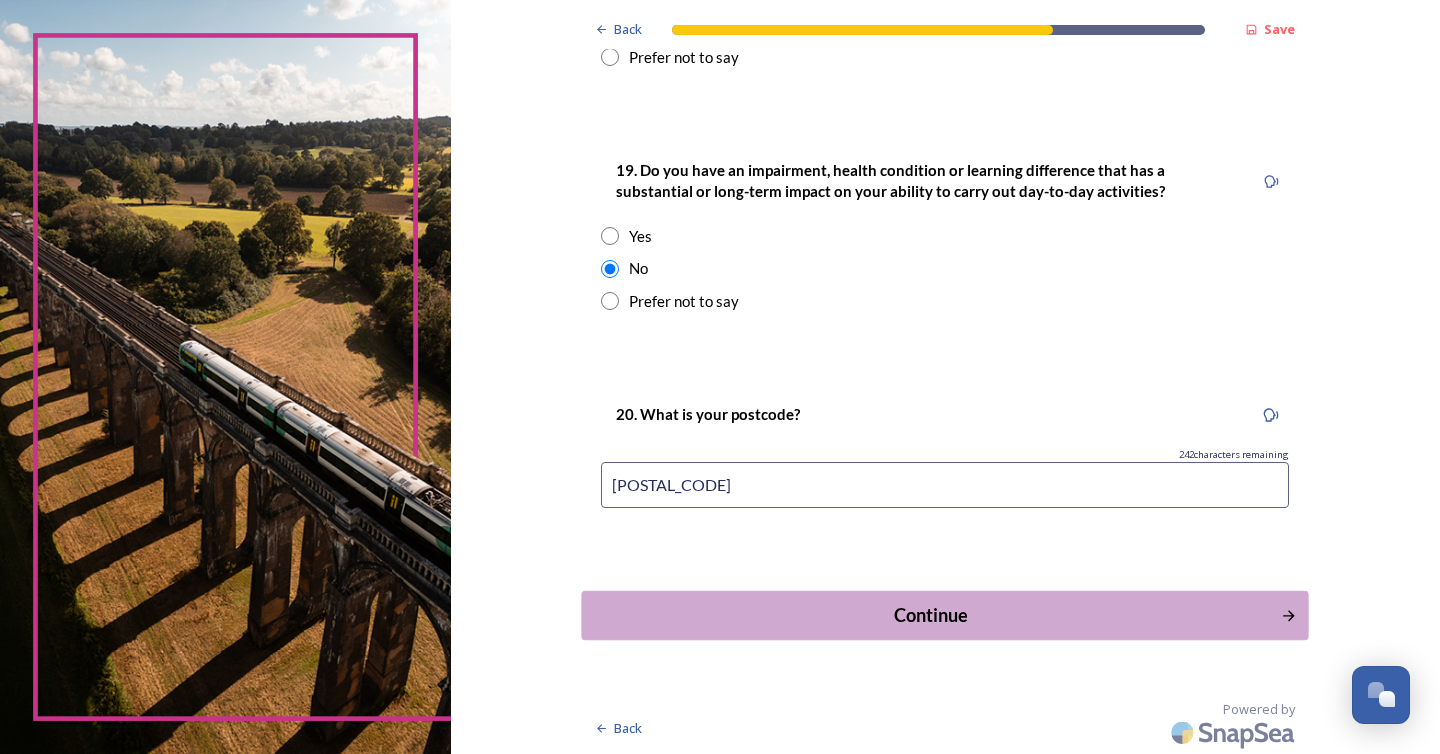 type on "[POSTAL_CODE]" 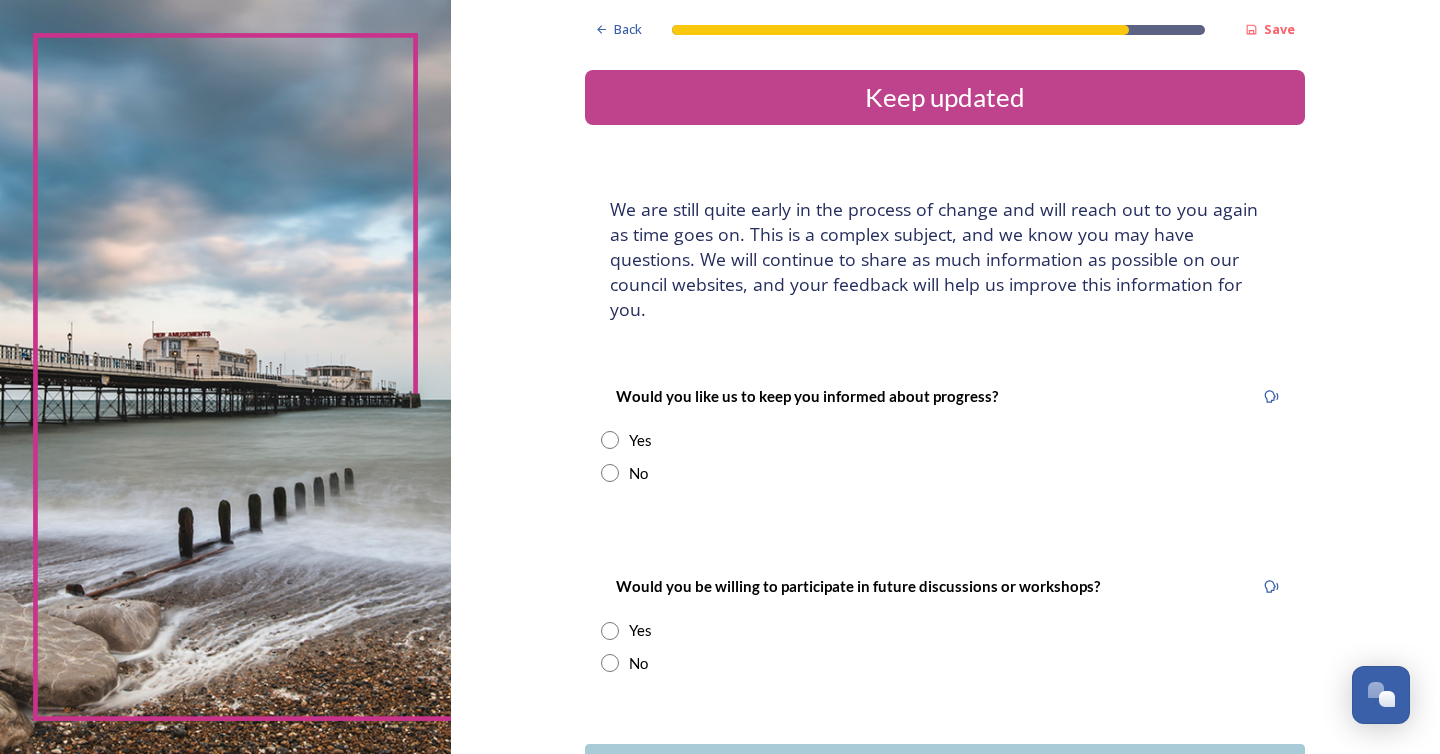 click at bounding box center (610, 440) 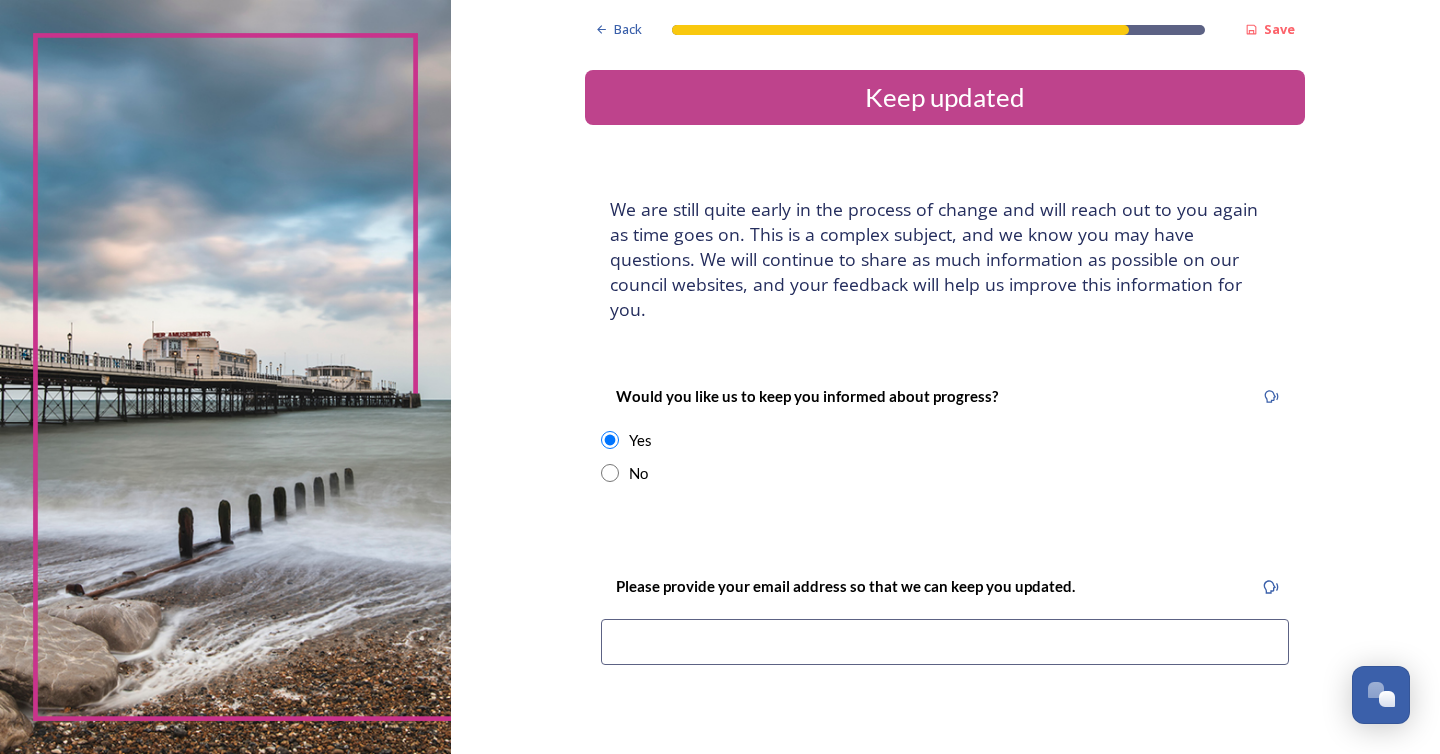 click at bounding box center [945, 642] 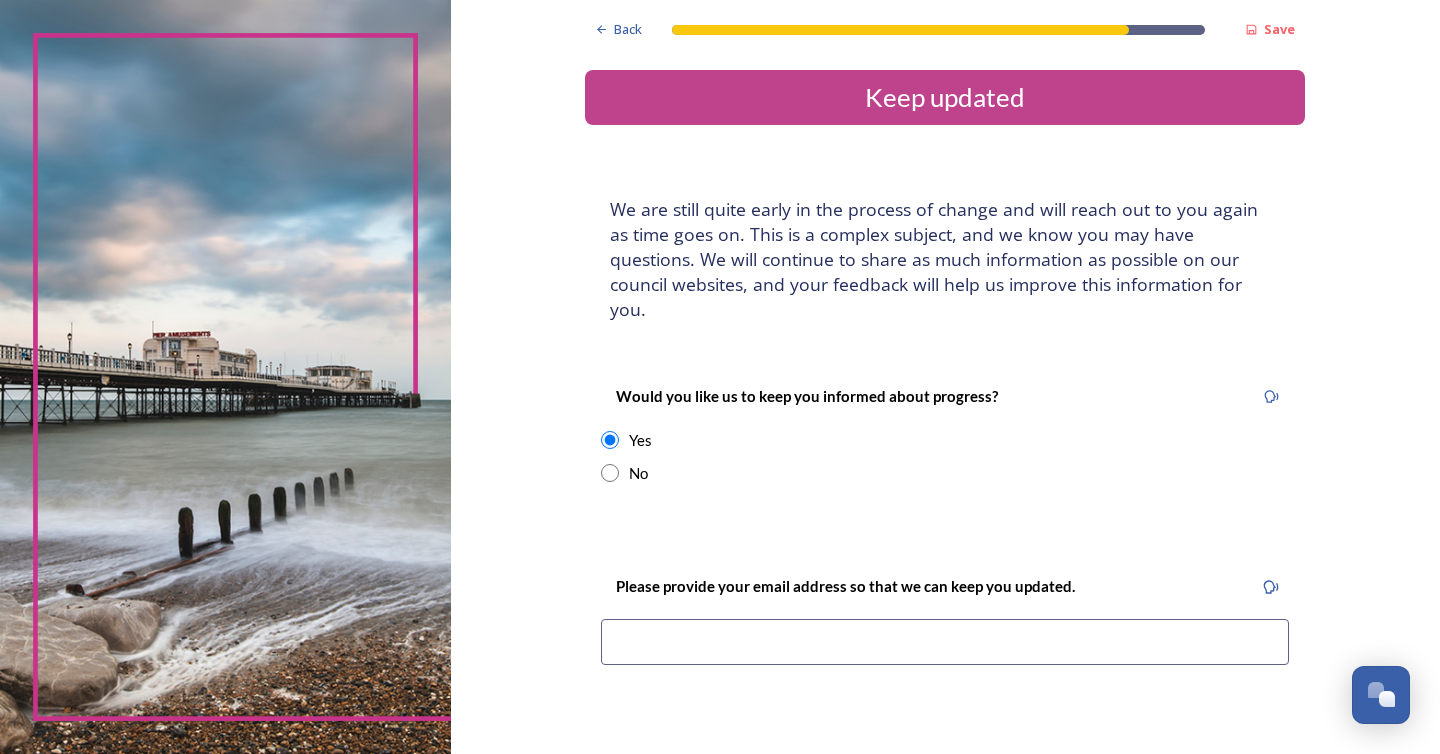 type on "[EMAIL]" 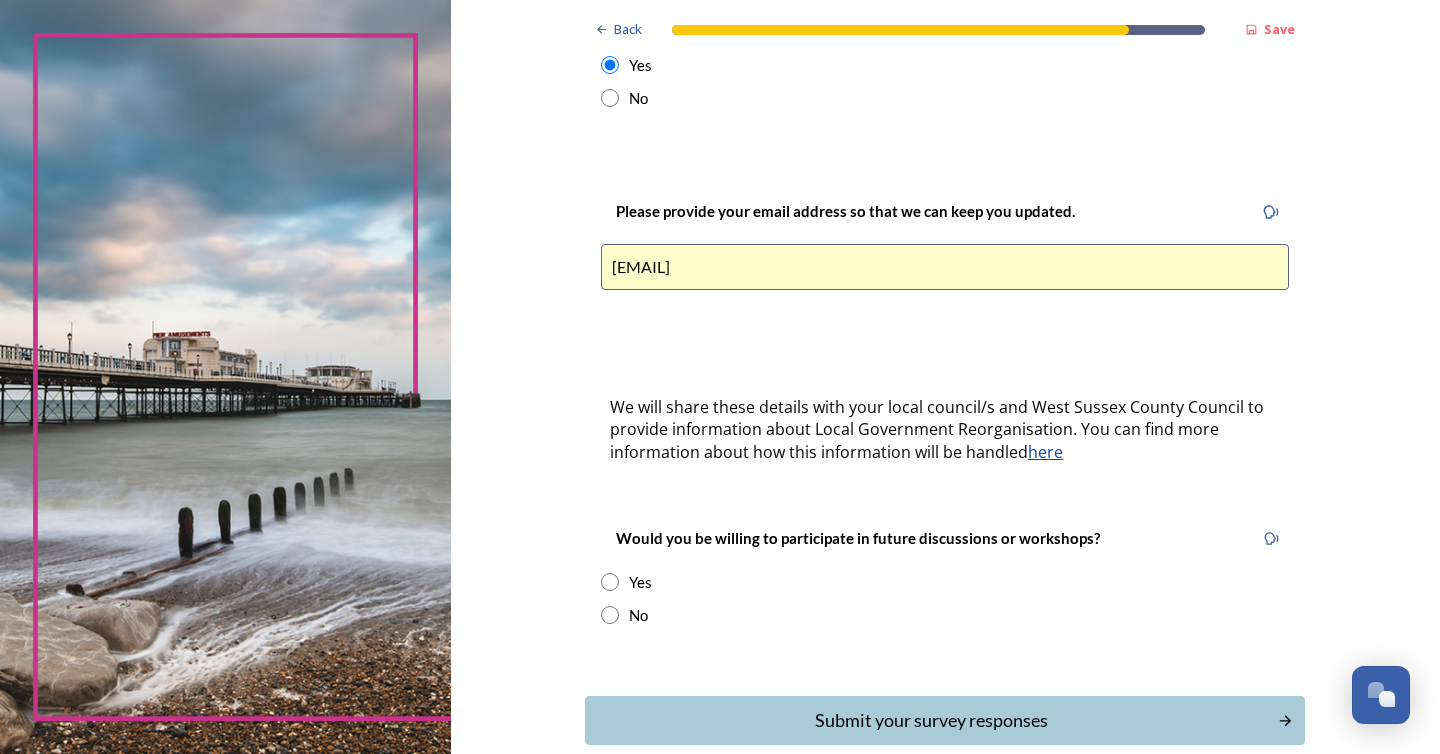 scroll, scrollTop: 455, scrollLeft: 0, axis: vertical 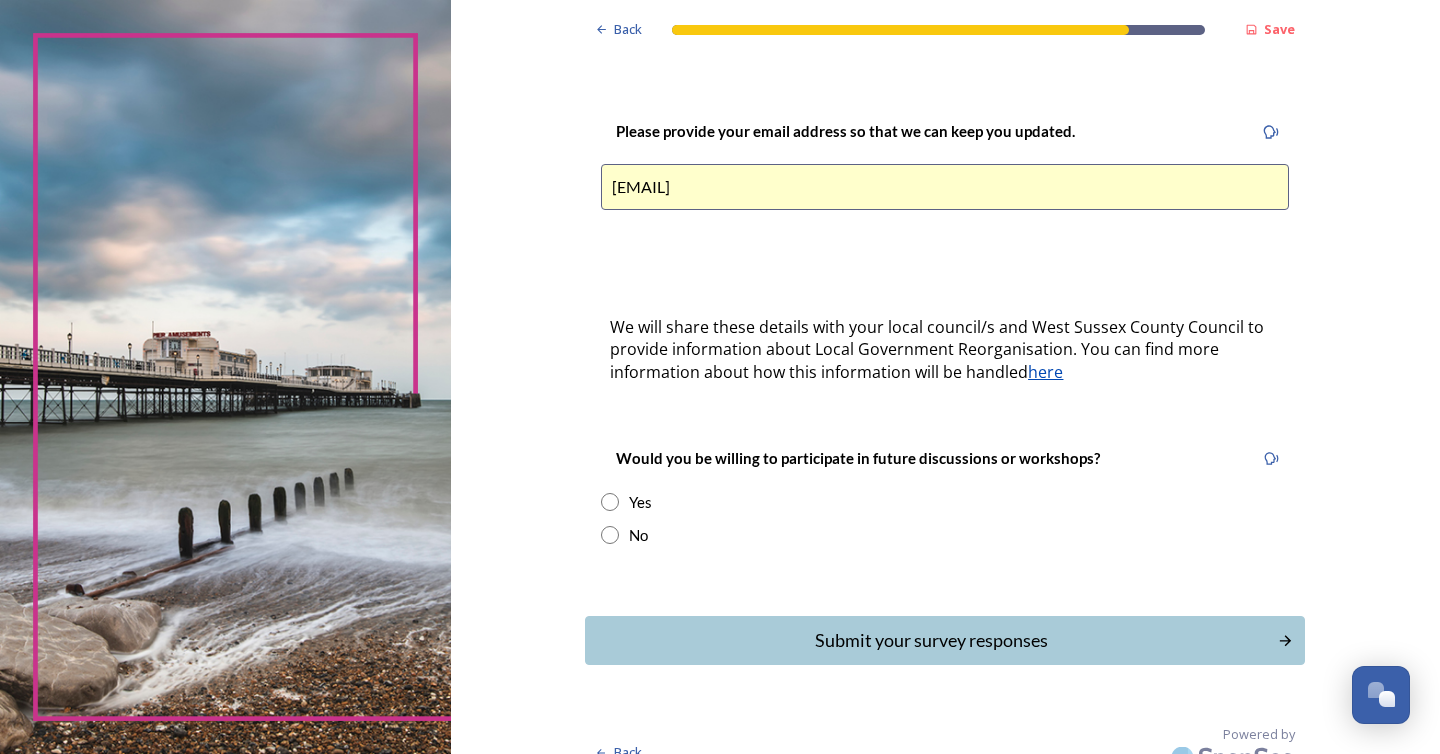 click at bounding box center [610, 502] 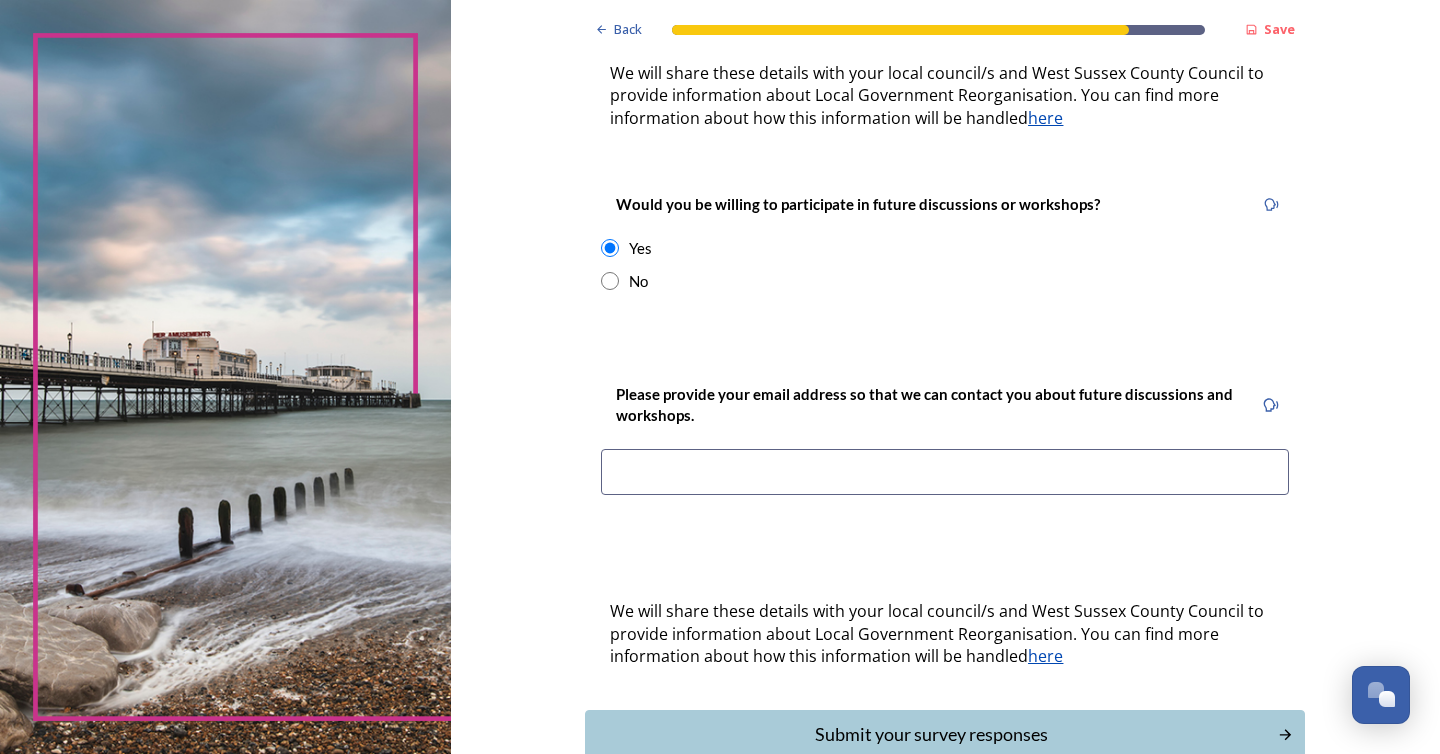 scroll, scrollTop: 802, scrollLeft: 0, axis: vertical 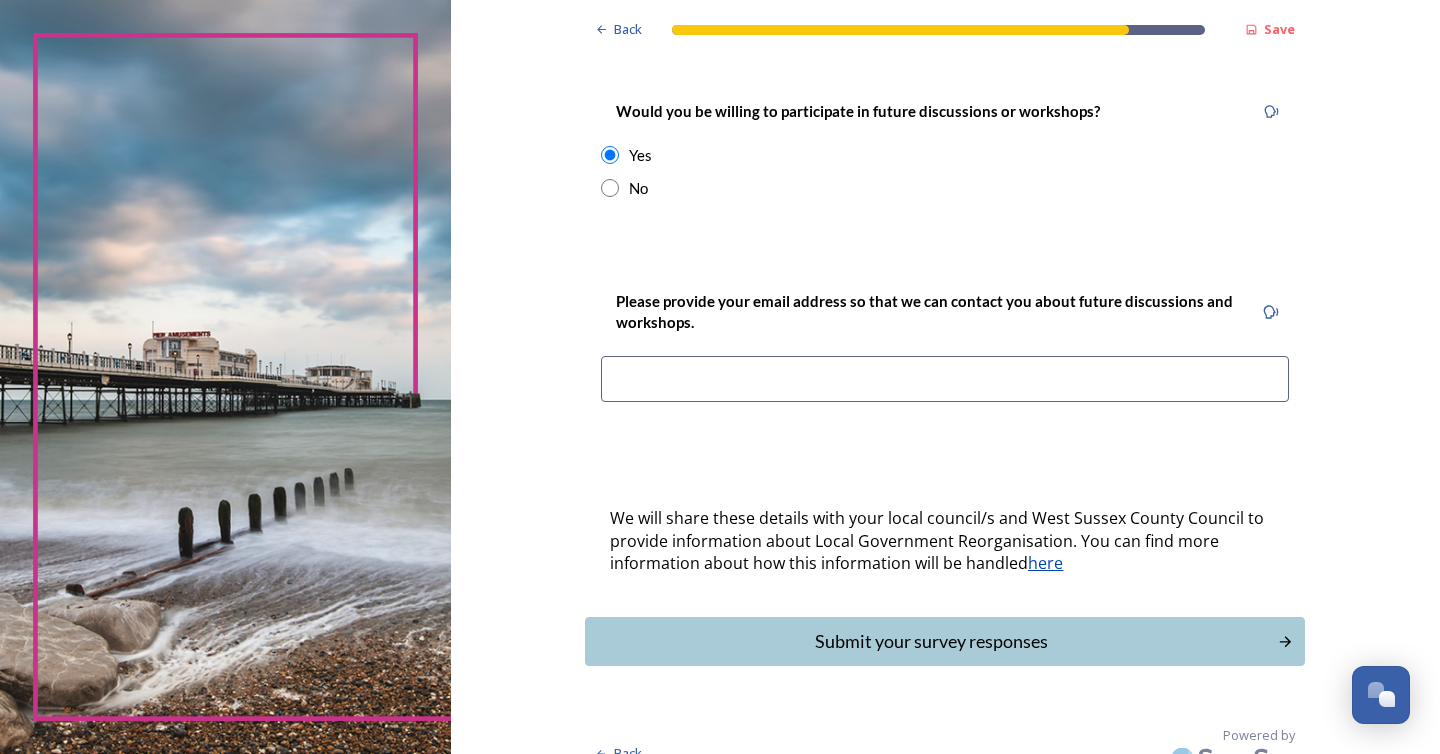click at bounding box center [945, 379] 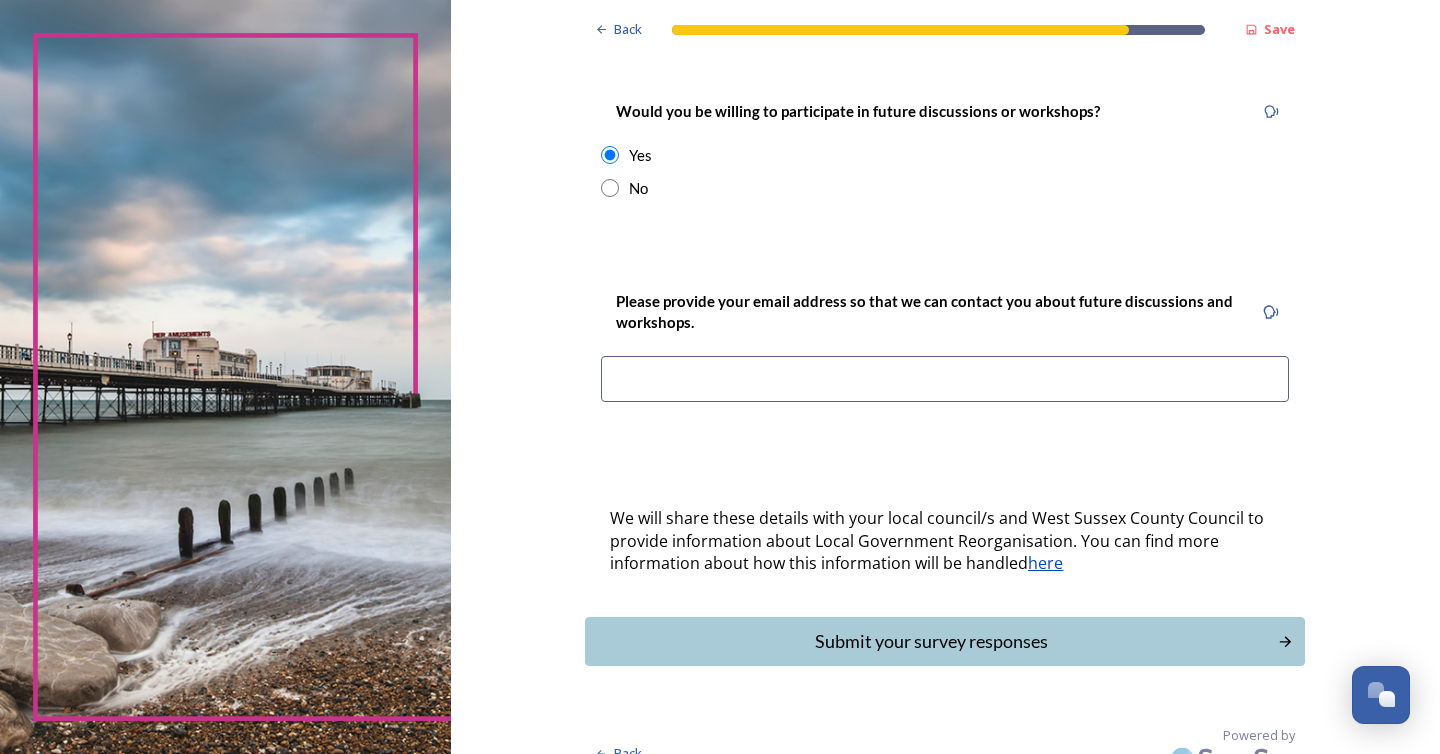 type on "[EMAIL]" 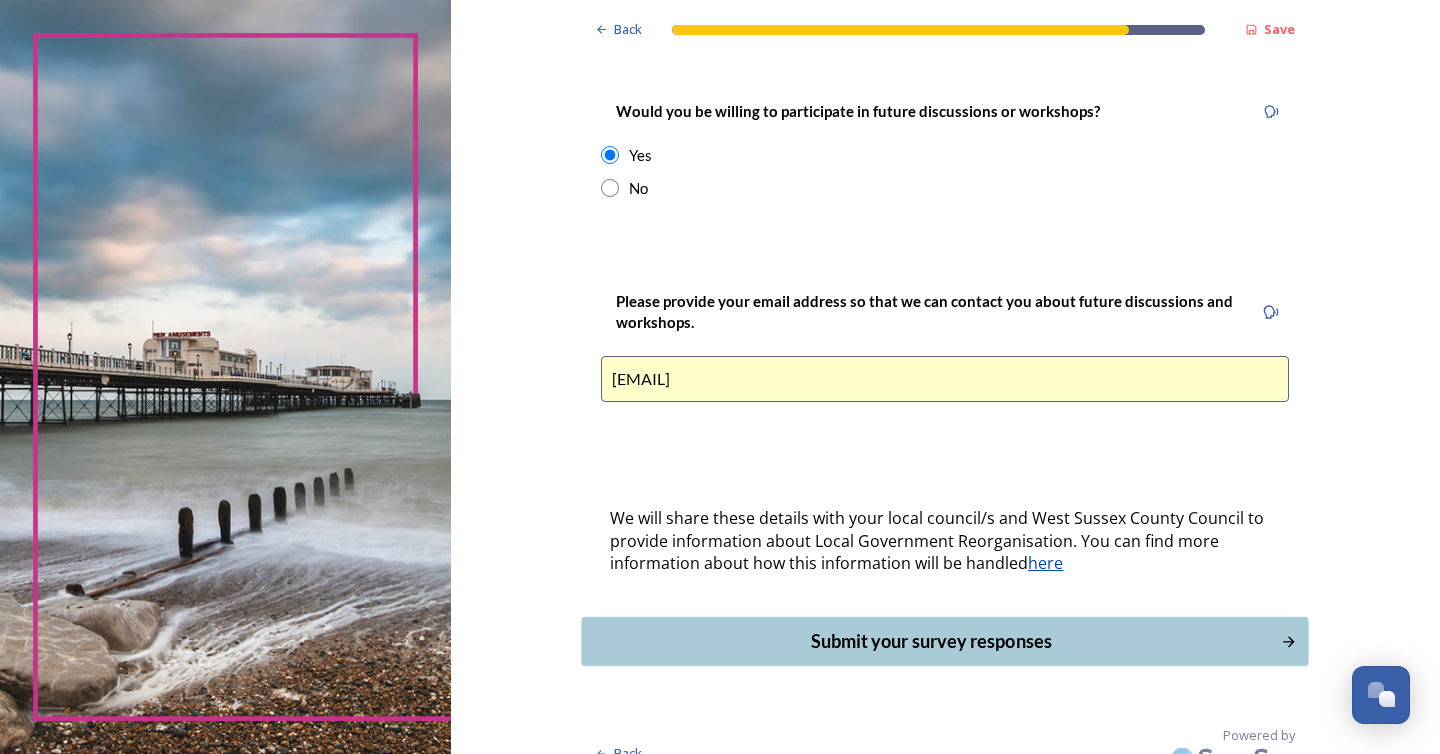click on "Submit your survey responses" at bounding box center [931, 641] 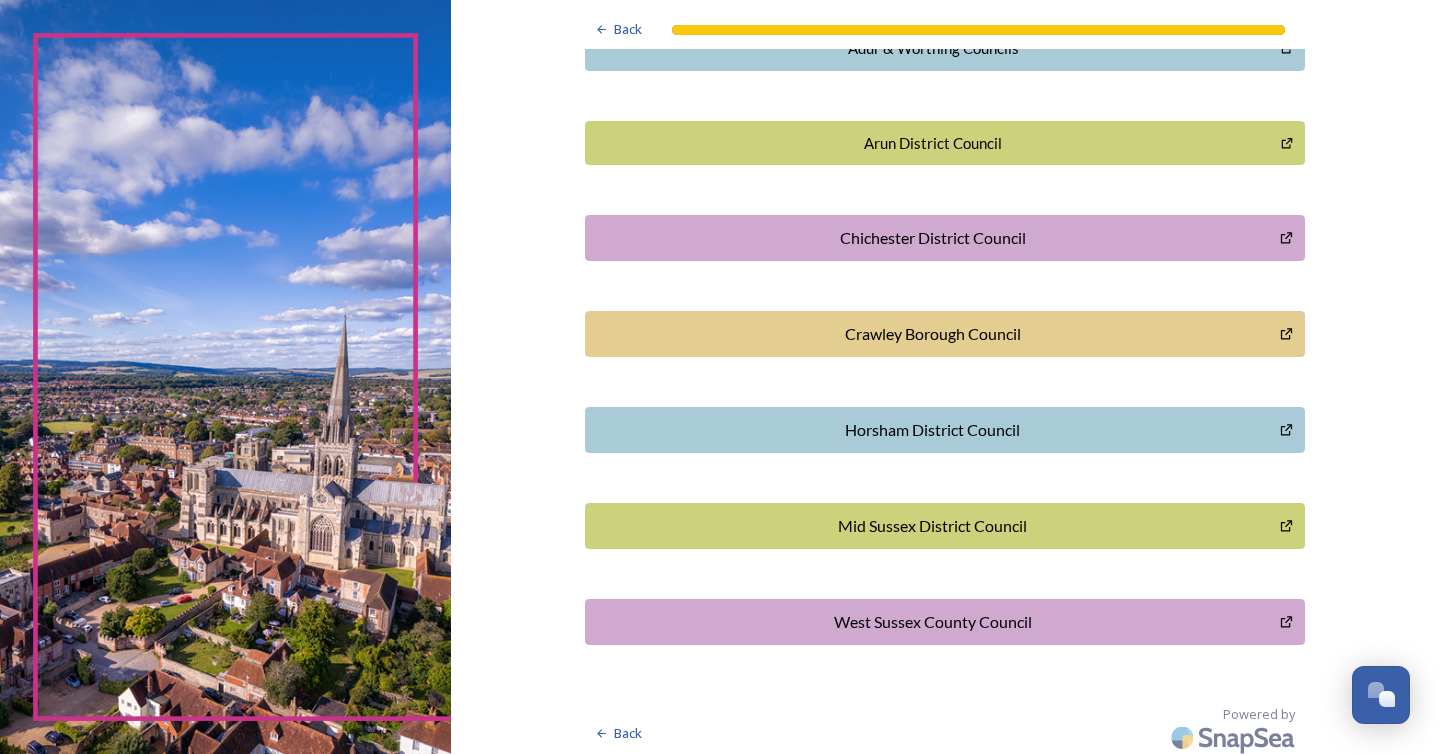 scroll, scrollTop: 0, scrollLeft: 0, axis: both 